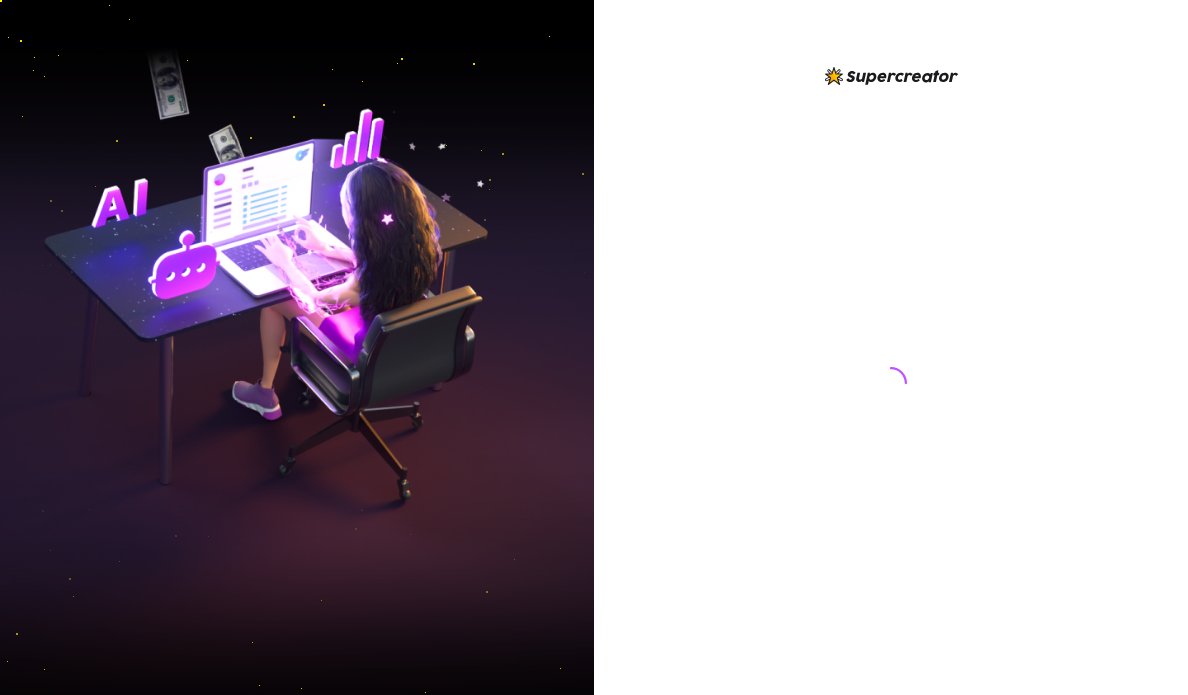 scroll, scrollTop: 0, scrollLeft: 0, axis: both 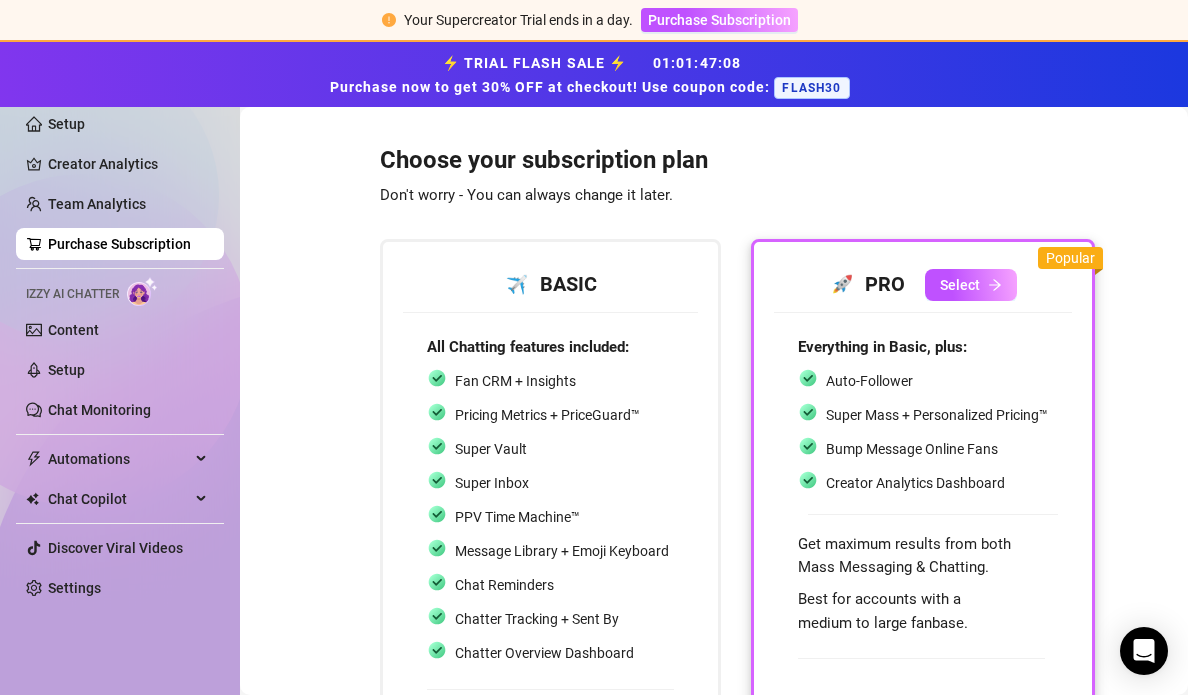 click on "Choose your subscription plan Don't worry - You can always change it later." at bounding box center [737, 171] 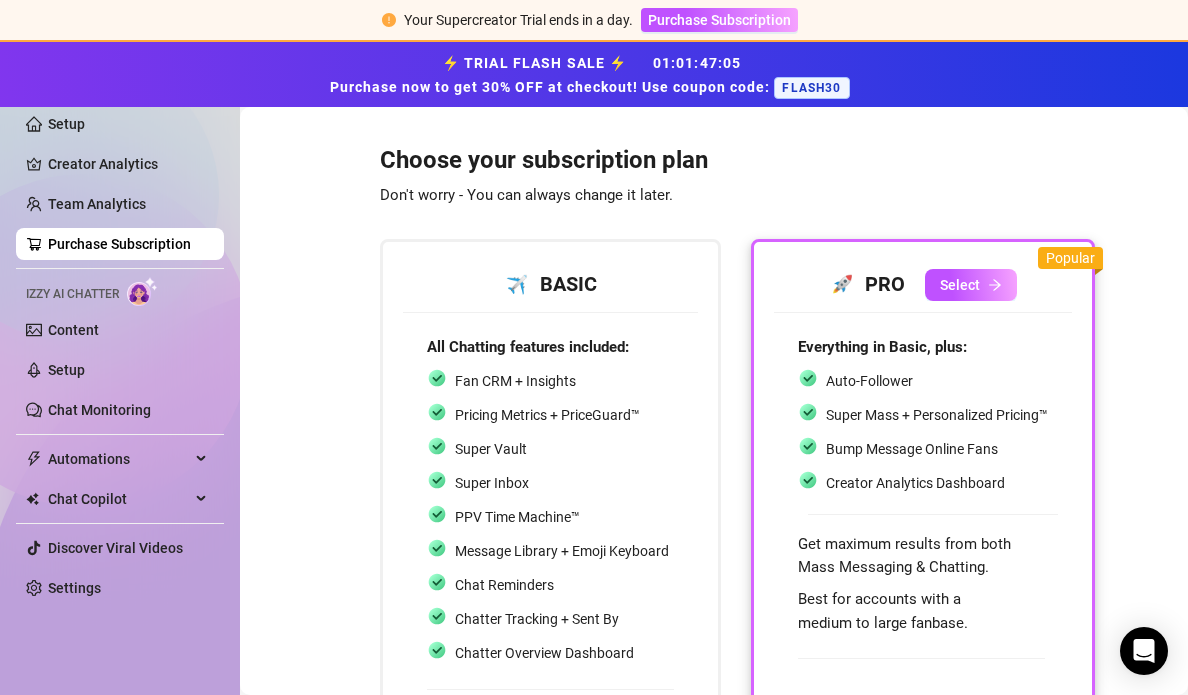 click at bounding box center (923, 514) 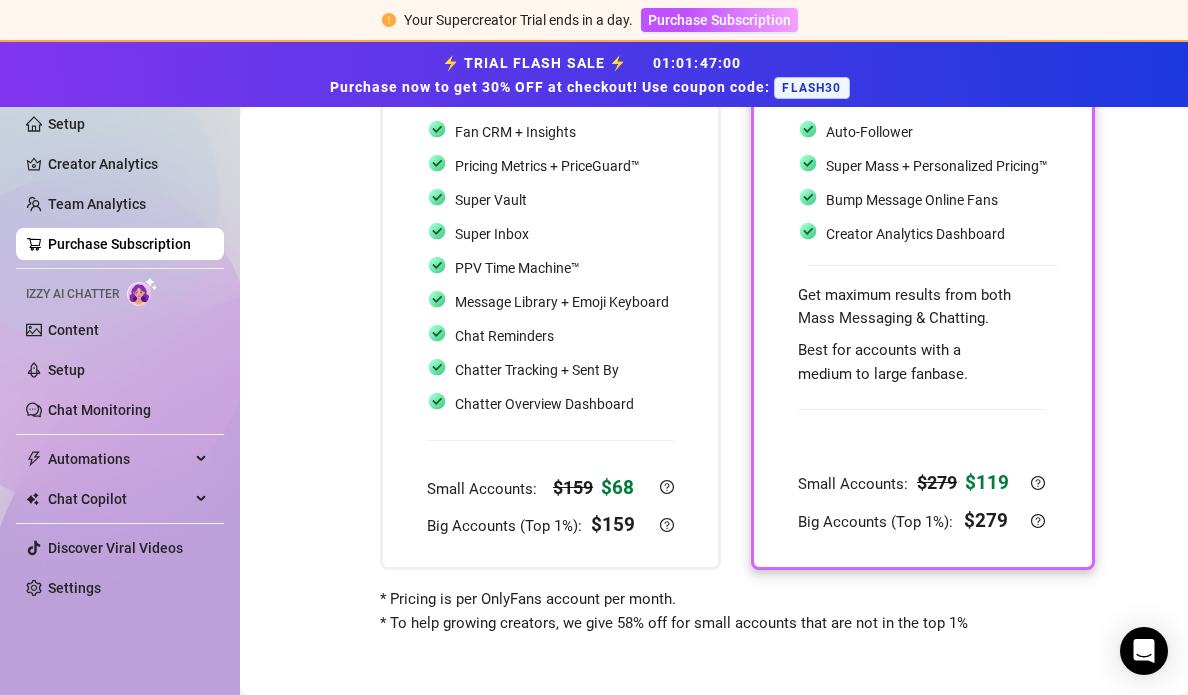 scroll, scrollTop: 0, scrollLeft: 0, axis: both 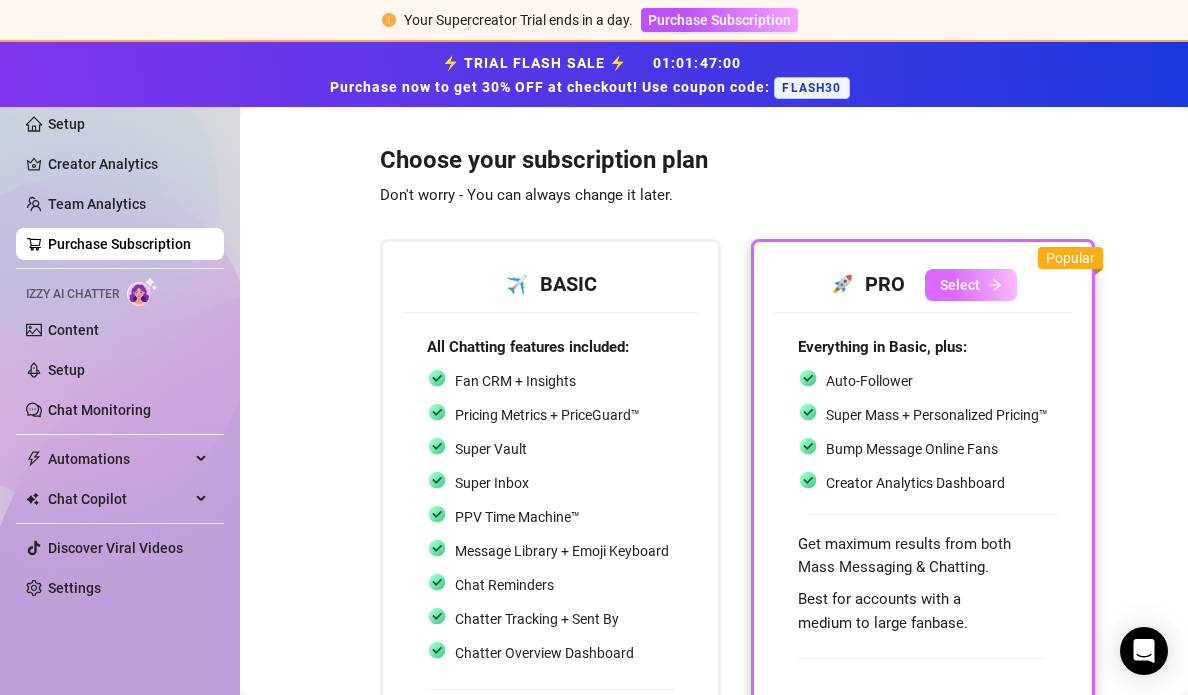 click on "Select" at bounding box center (971, 285) 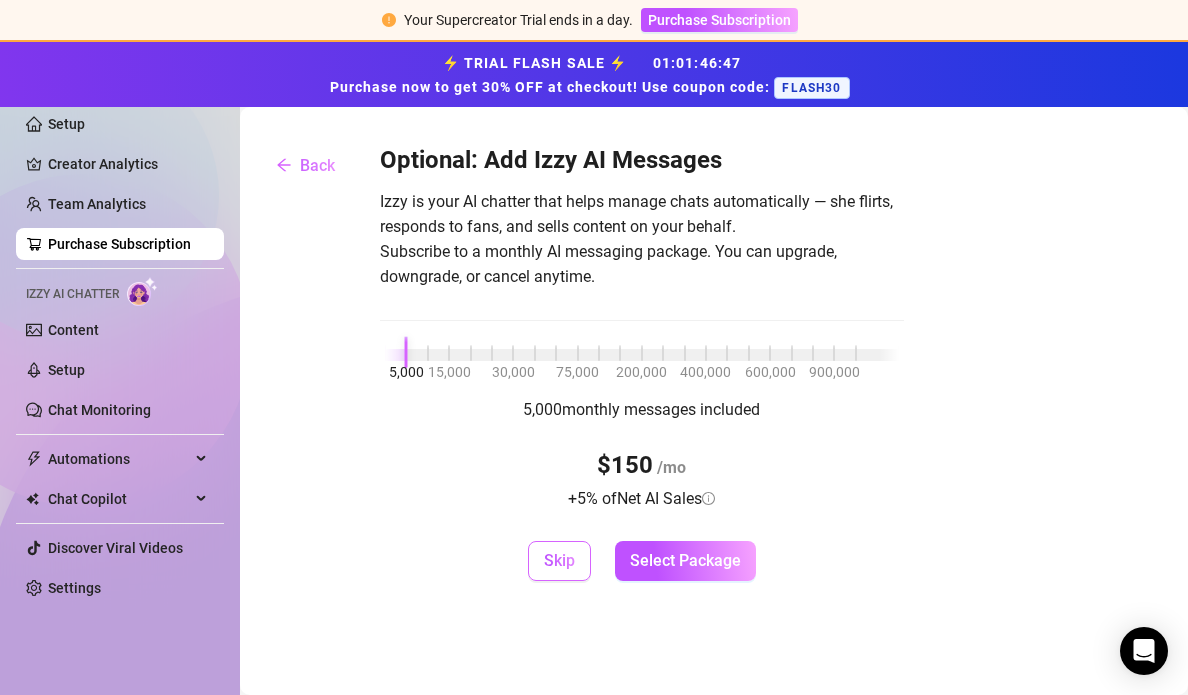 click on "Skip" at bounding box center (559, 561) 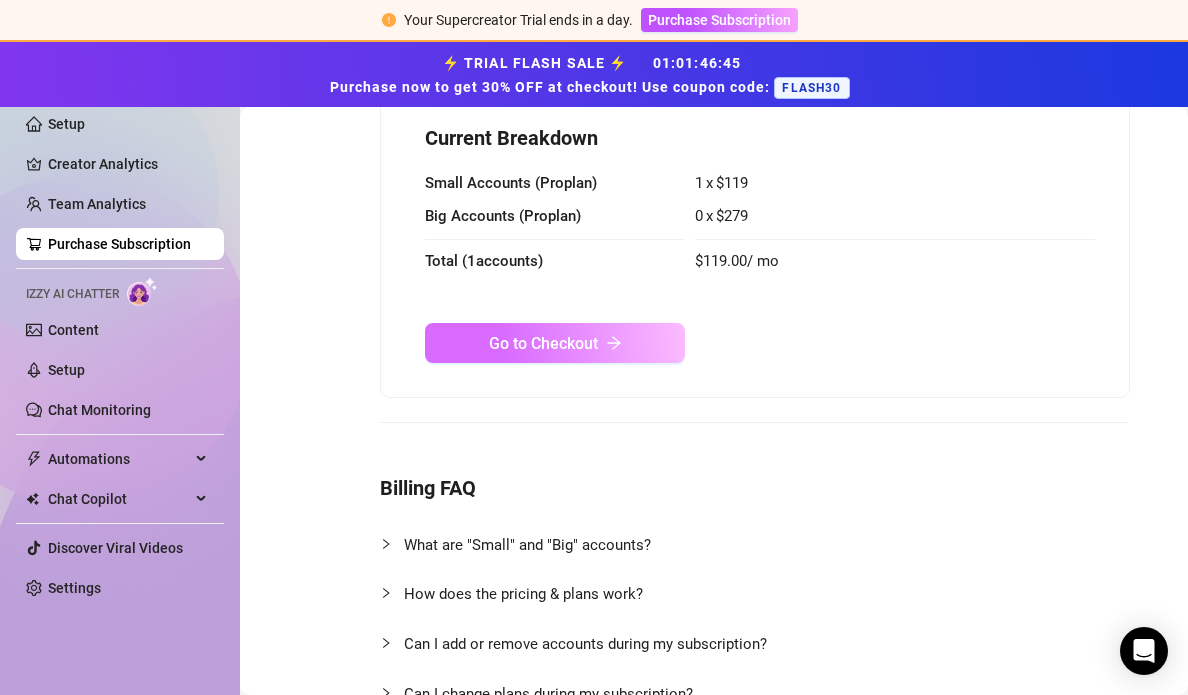 click on "Go to Checkout" at bounding box center [543, 343] 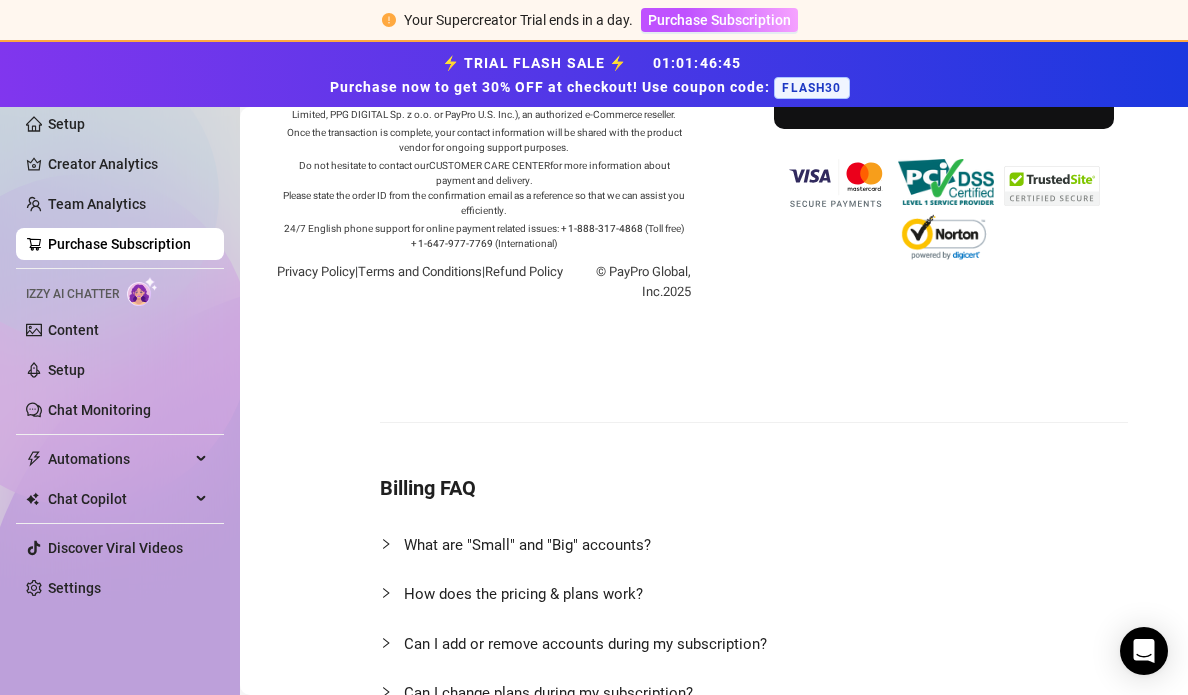 scroll, scrollTop: 0, scrollLeft: 0, axis: both 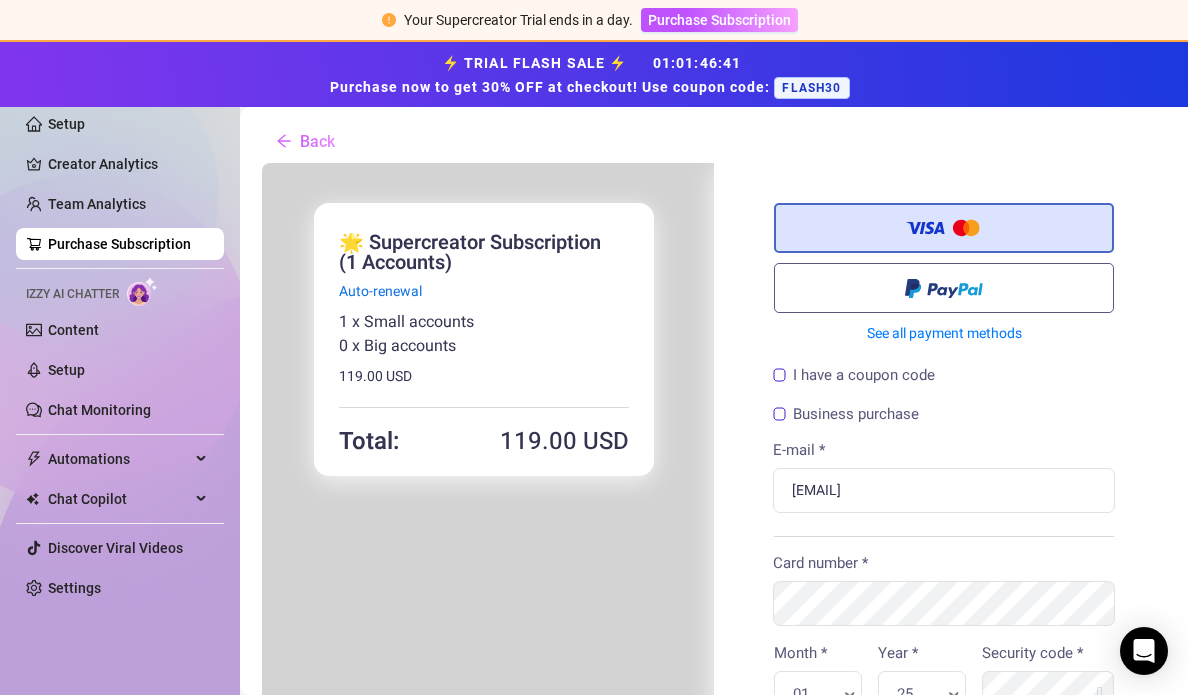 click on "I have a coupon code" at bounding box center (852, 373) 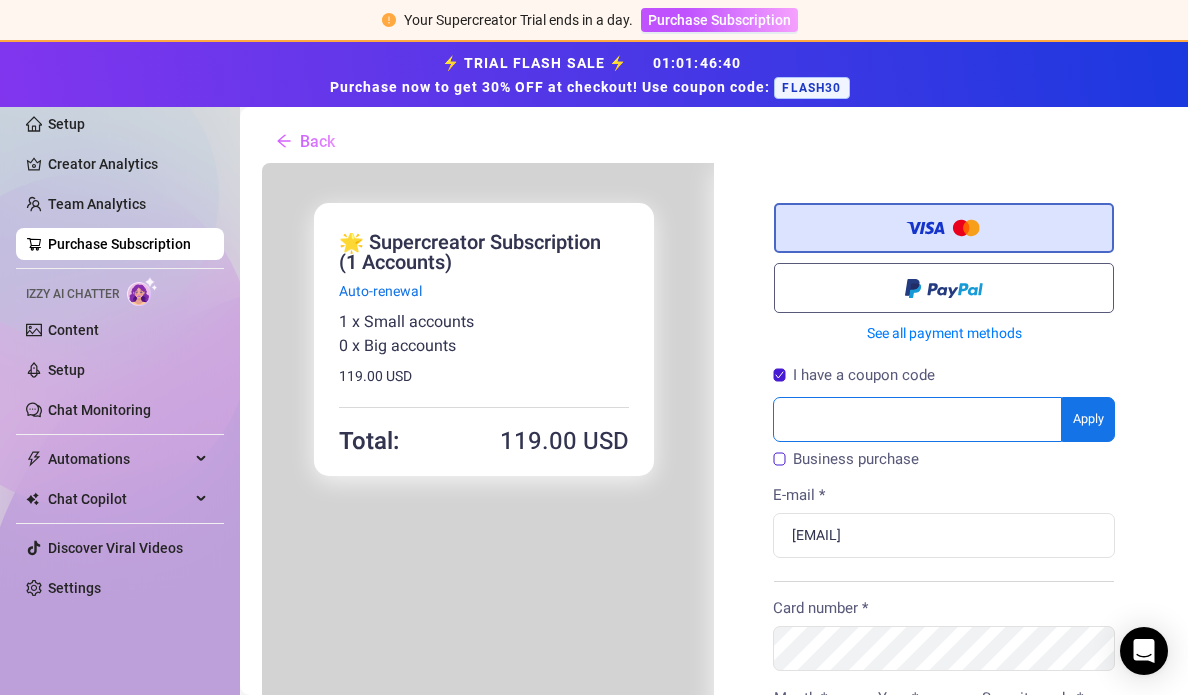 click at bounding box center (915, 417) 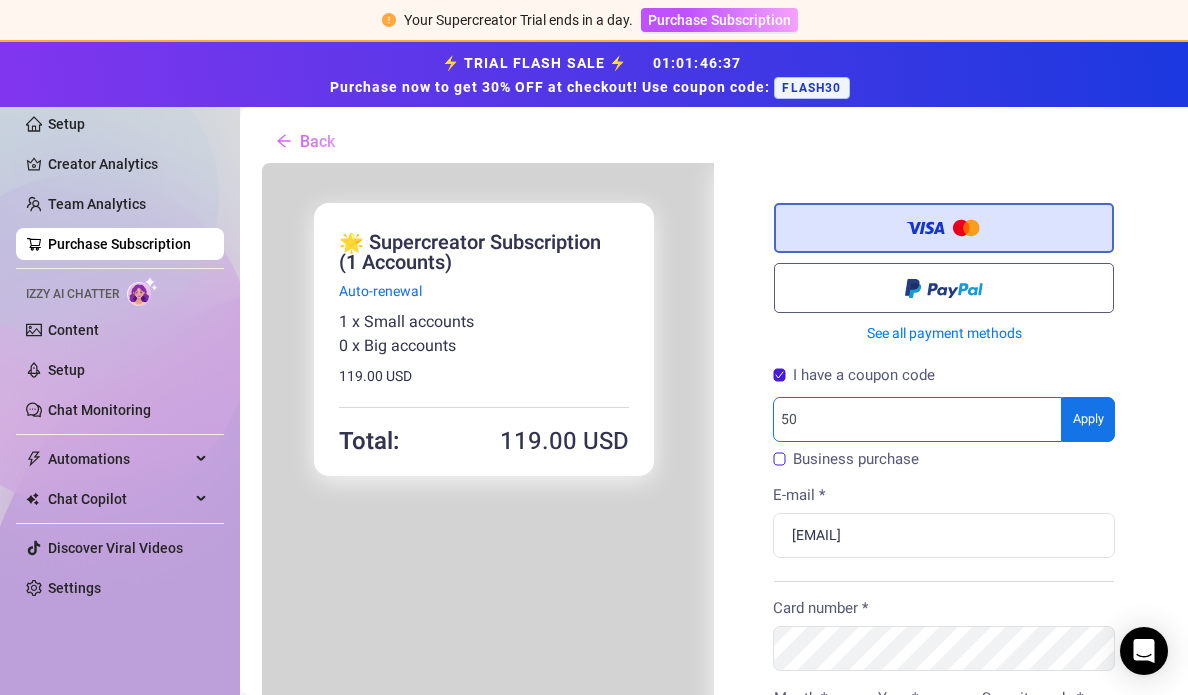 type on "5" 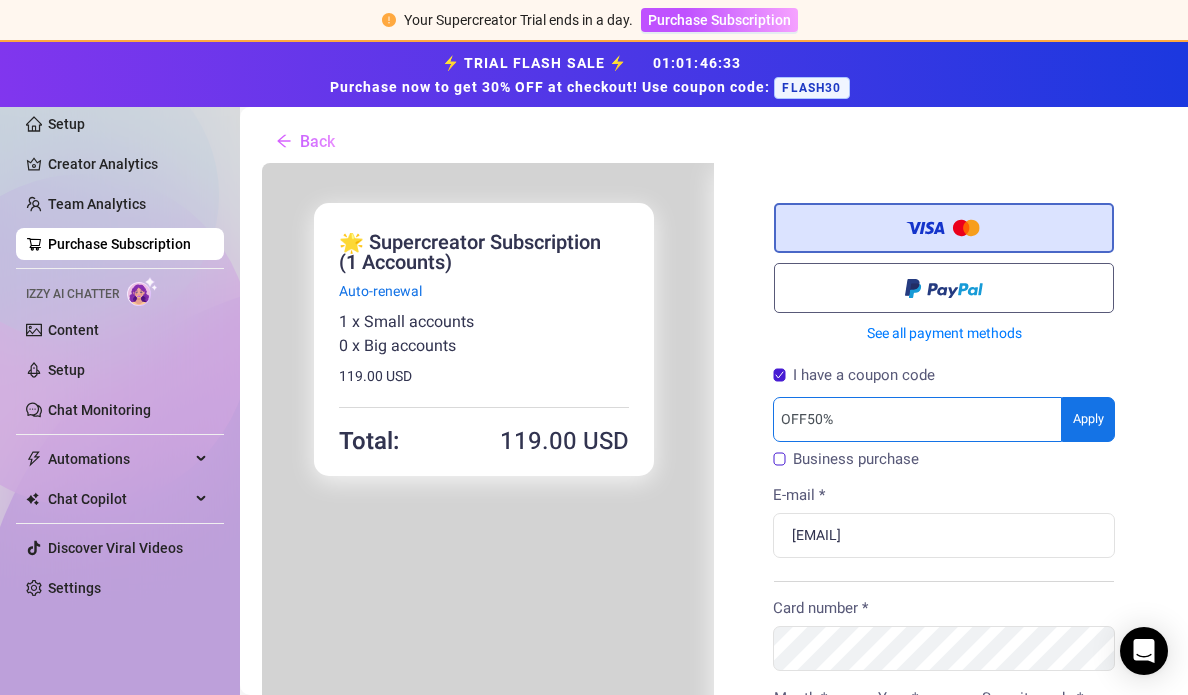 type on "OFF50%" 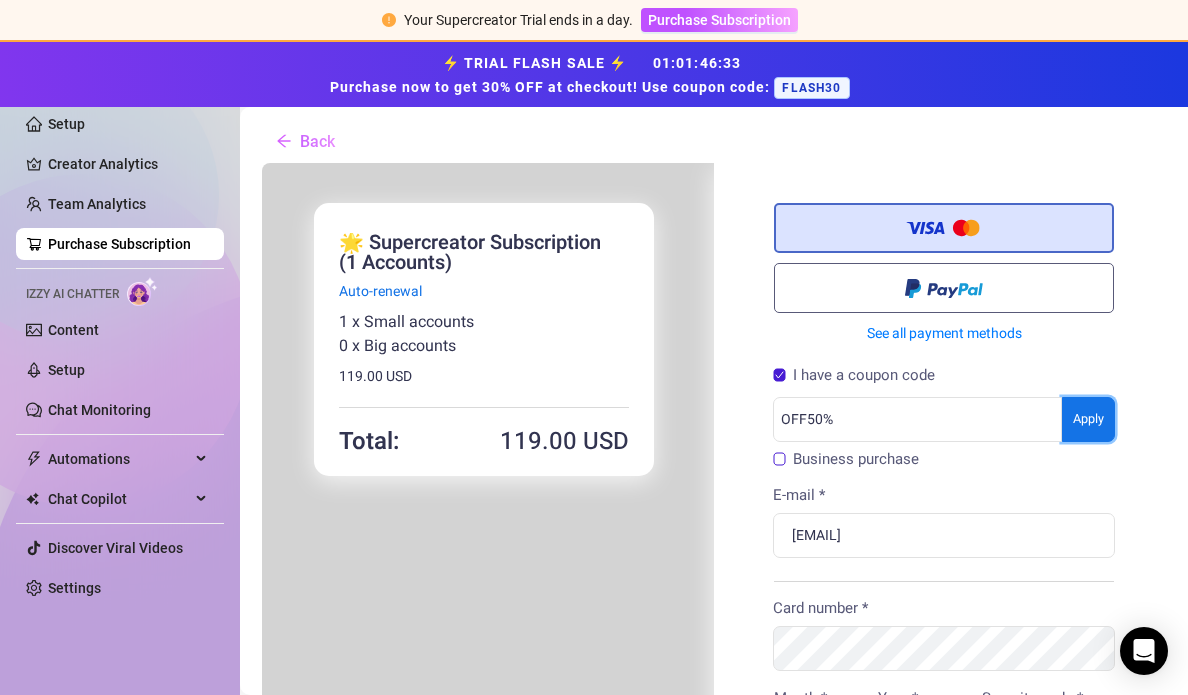 click on "You're buying
×" at bounding box center (712, 747) 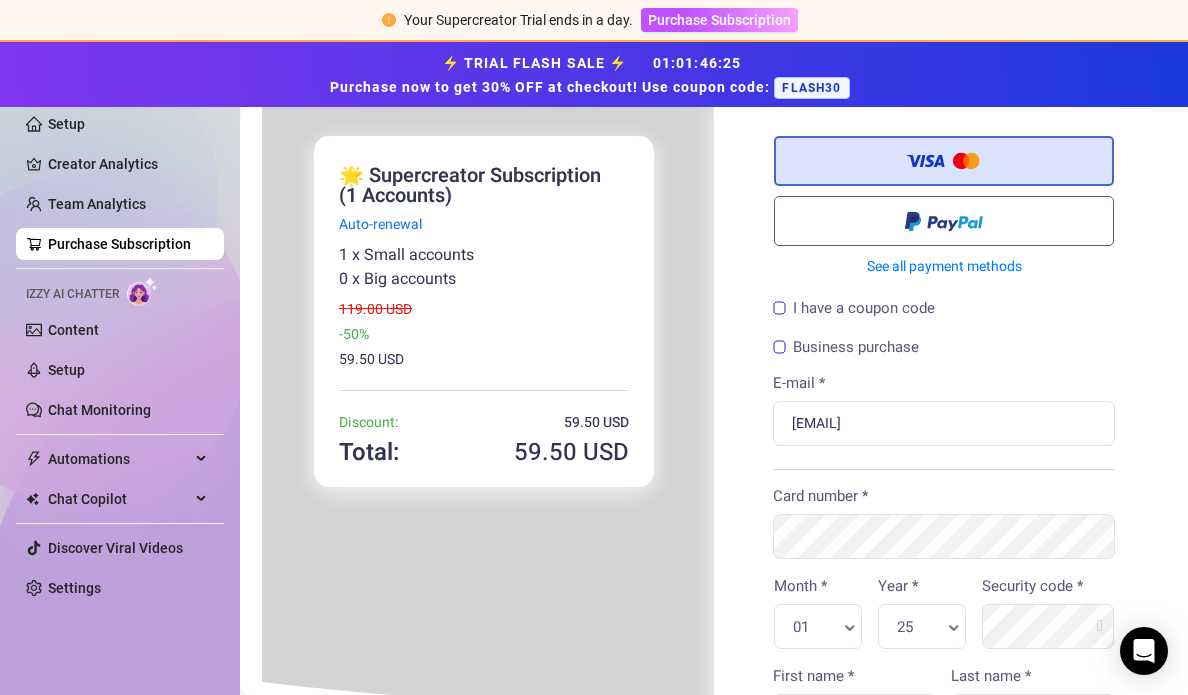 scroll, scrollTop: 51, scrollLeft: 0, axis: vertical 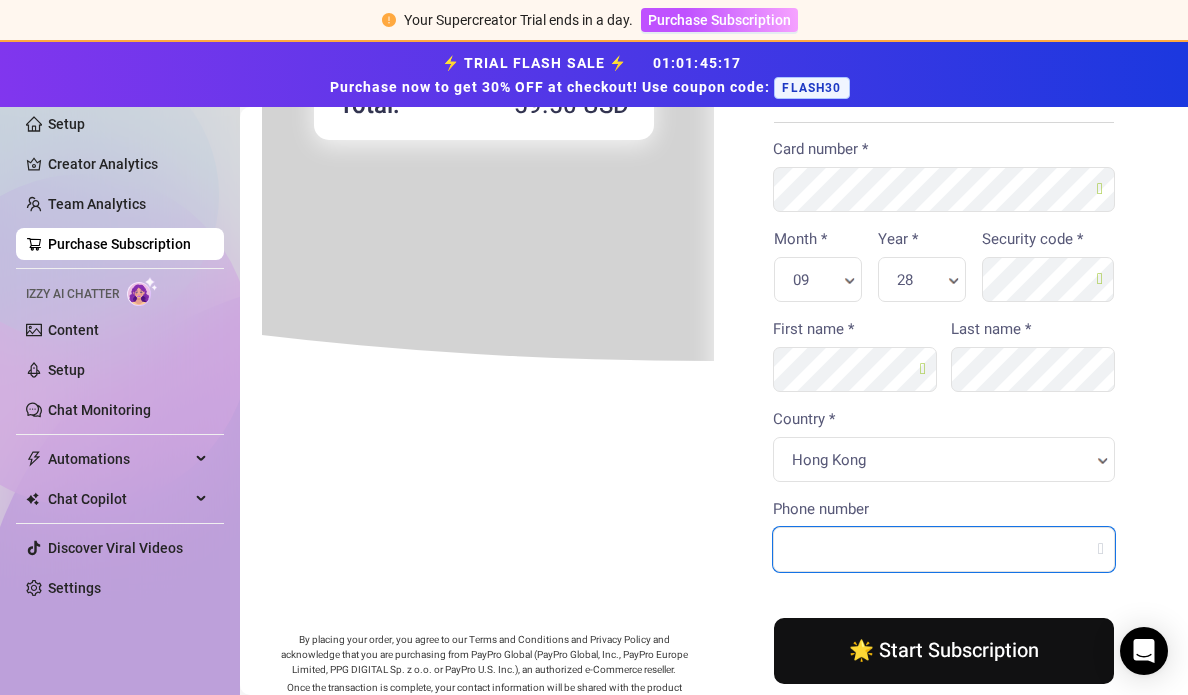 click on "Phone number" at bounding box center [942, 547] 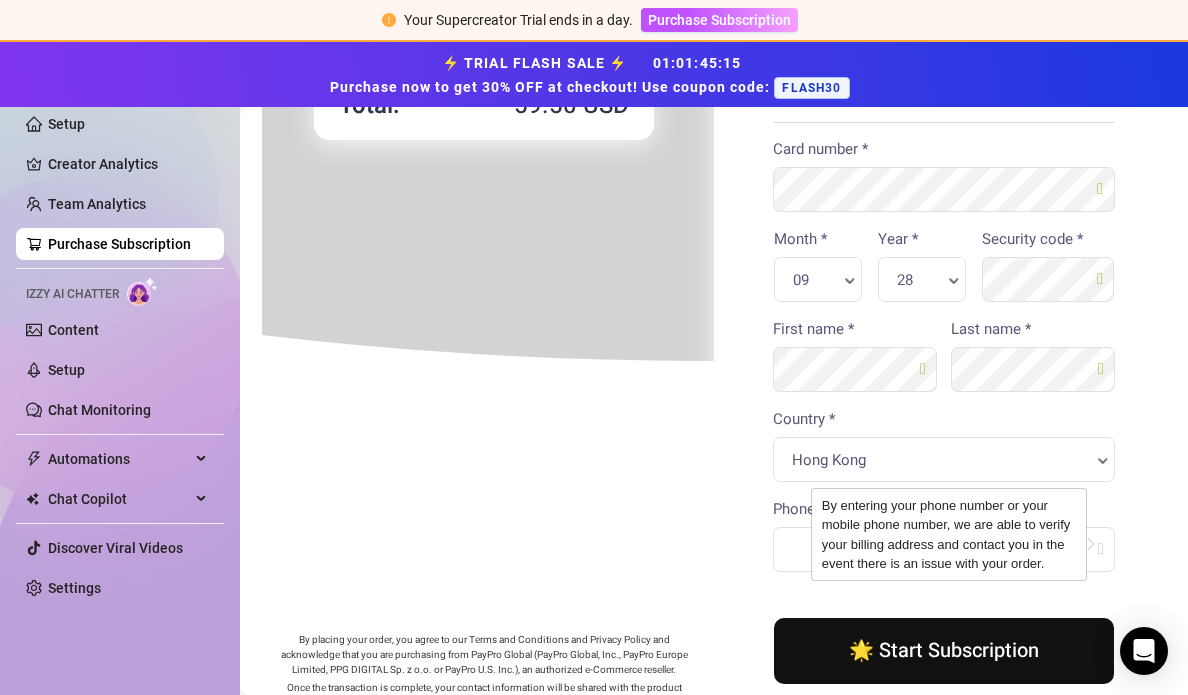 click at bounding box center [1099, 543] 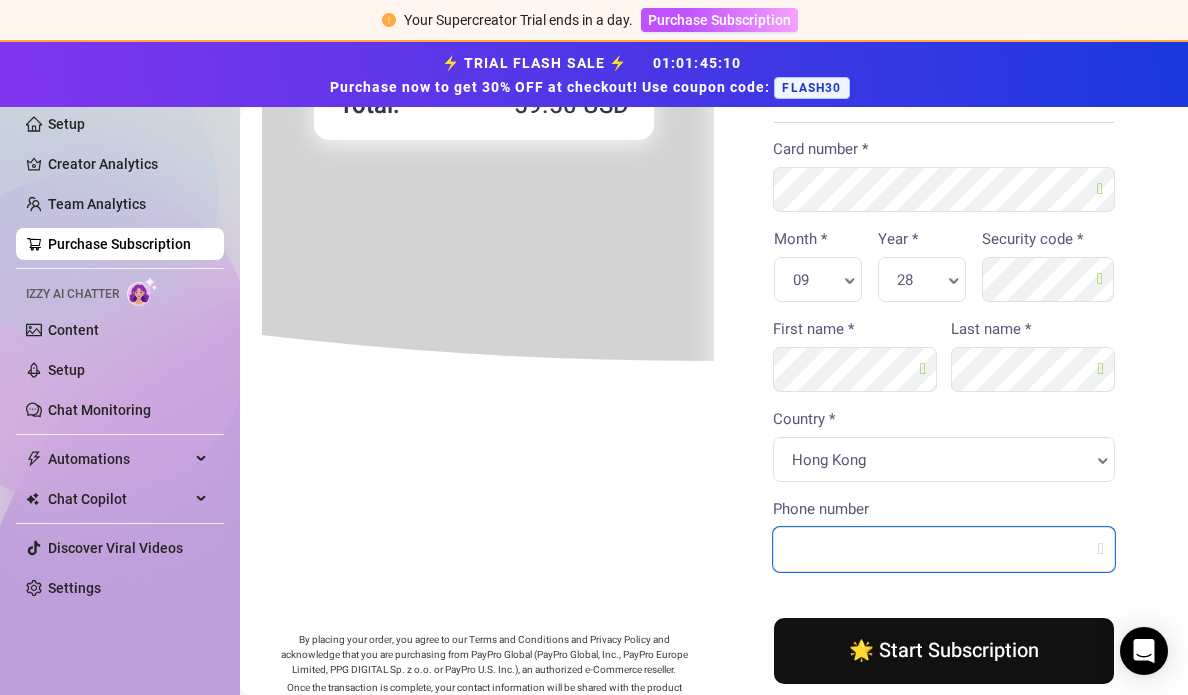 click on "Phone number" at bounding box center (942, 547) 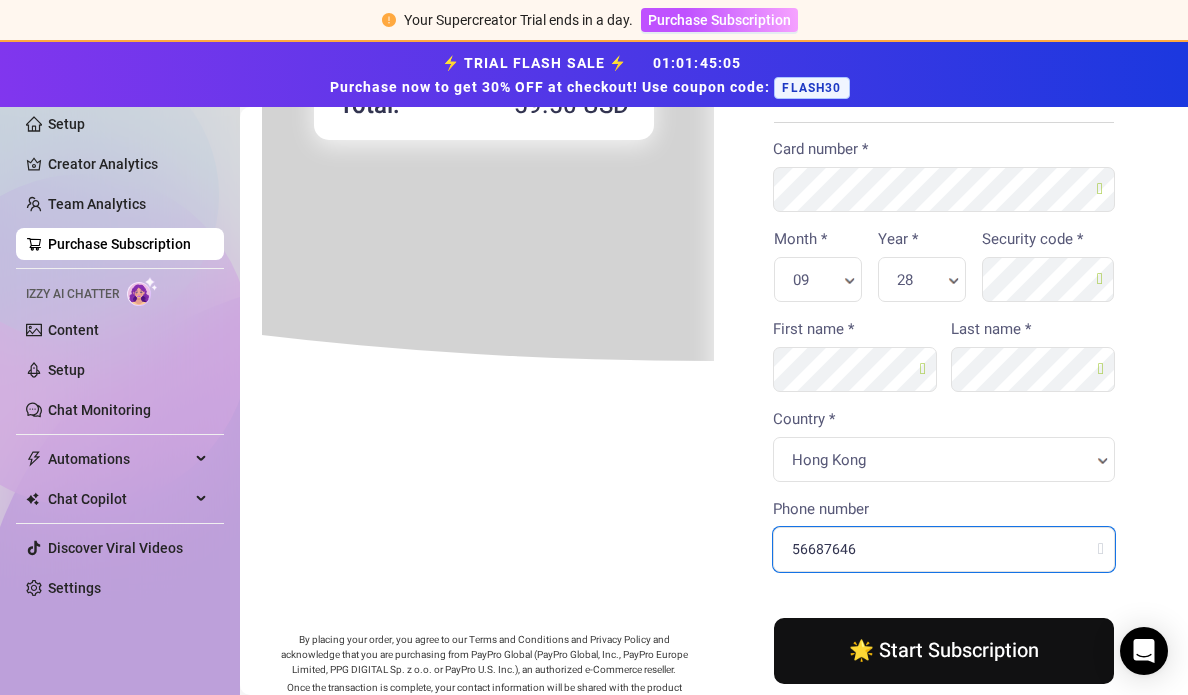 scroll, scrollTop: 489, scrollLeft: 0, axis: vertical 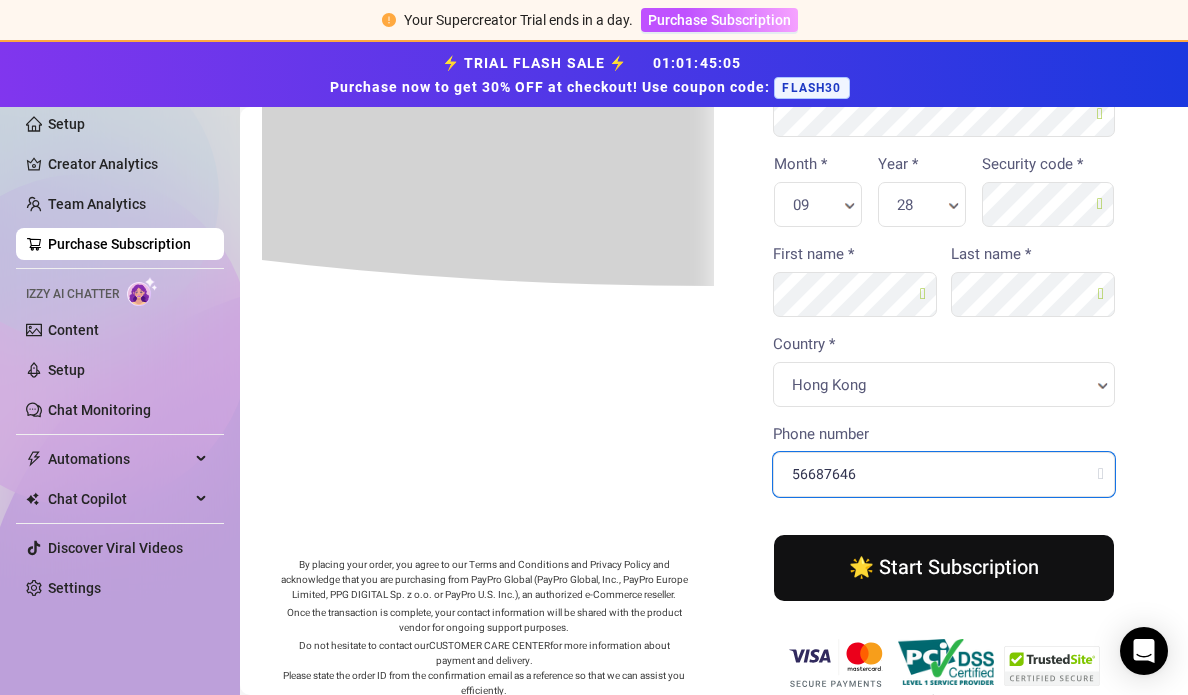 type on "56687646" 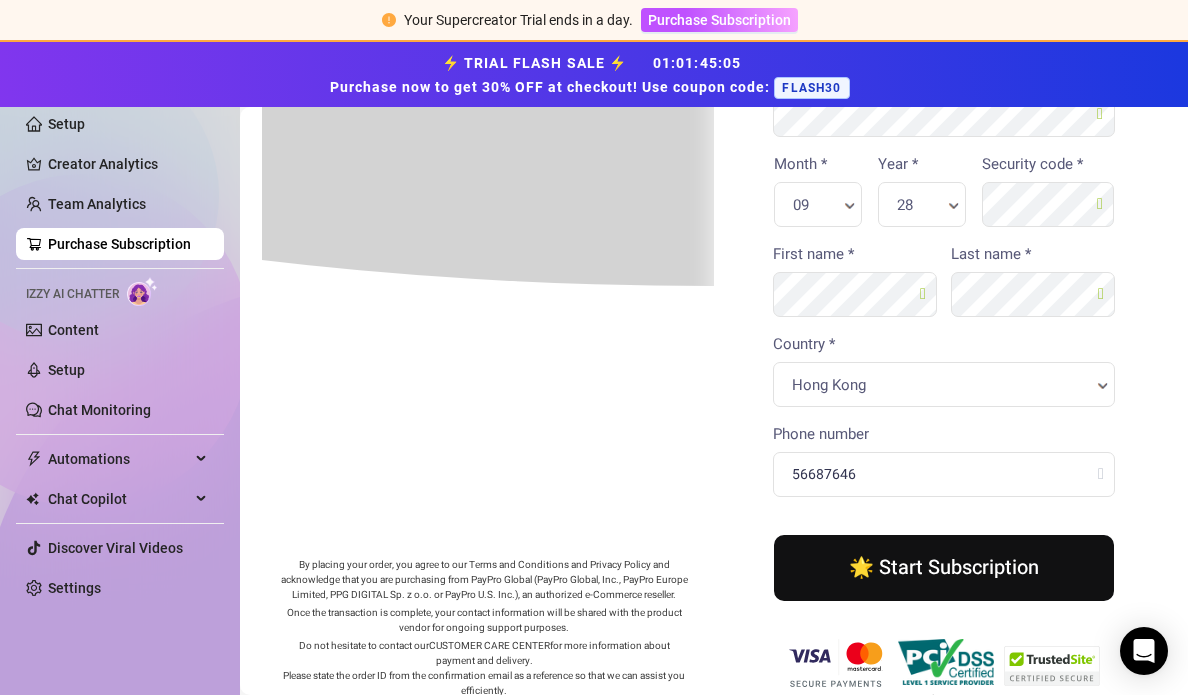 click on "🌟 Start Subscription" at bounding box center [942, 566] 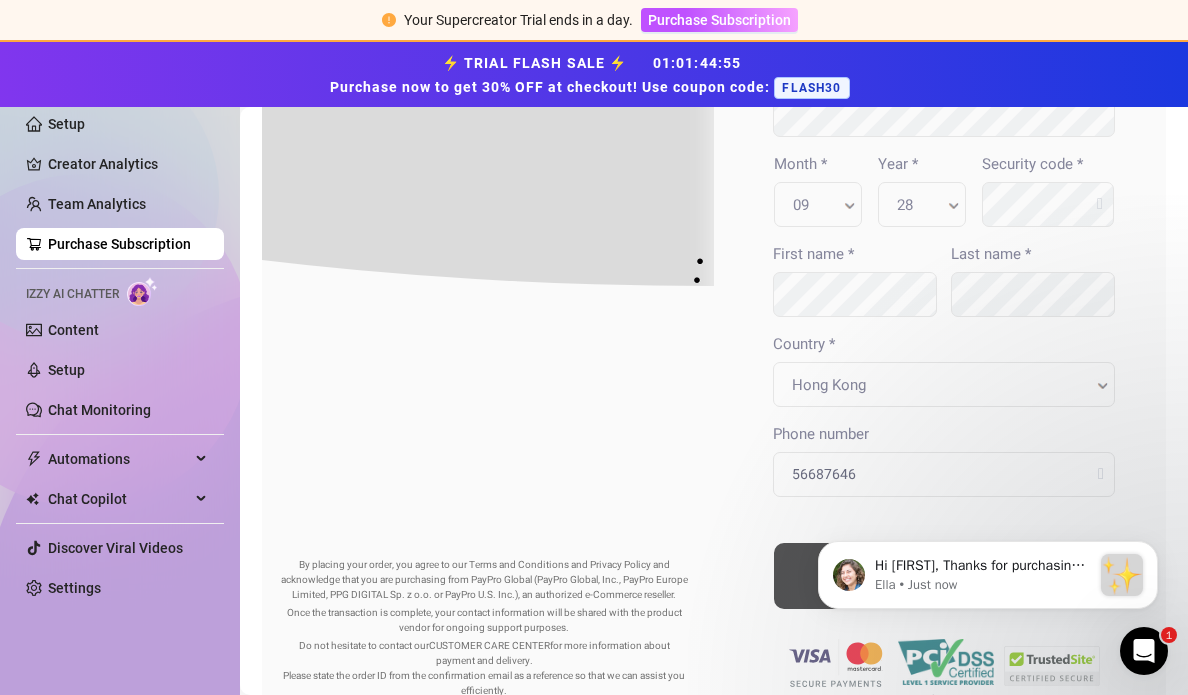 scroll, scrollTop: 0, scrollLeft: 0, axis: both 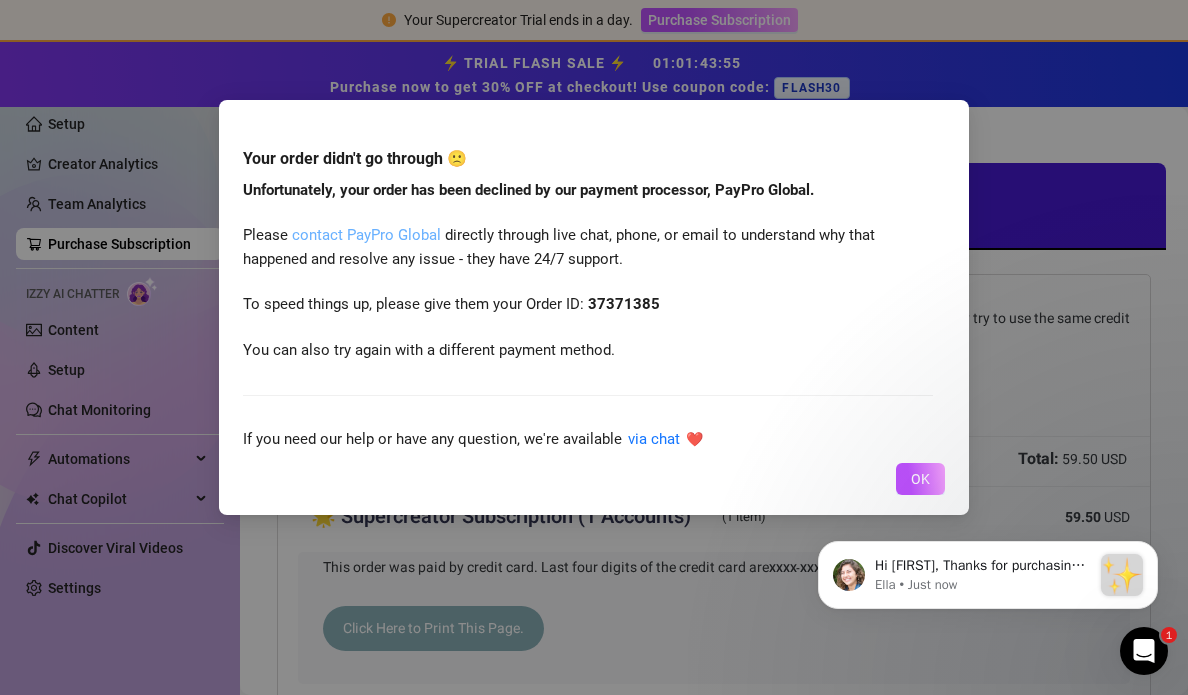 click on "contact PayPro Global" at bounding box center [366, 235] 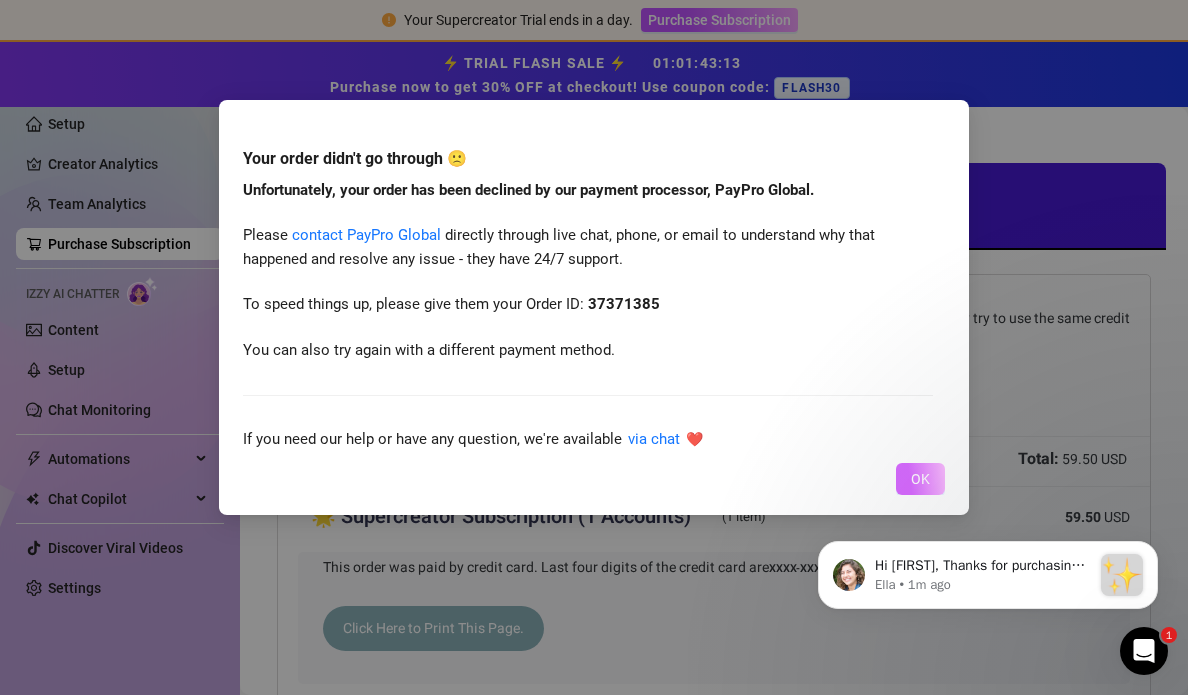click on "OK" at bounding box center (920, 479) 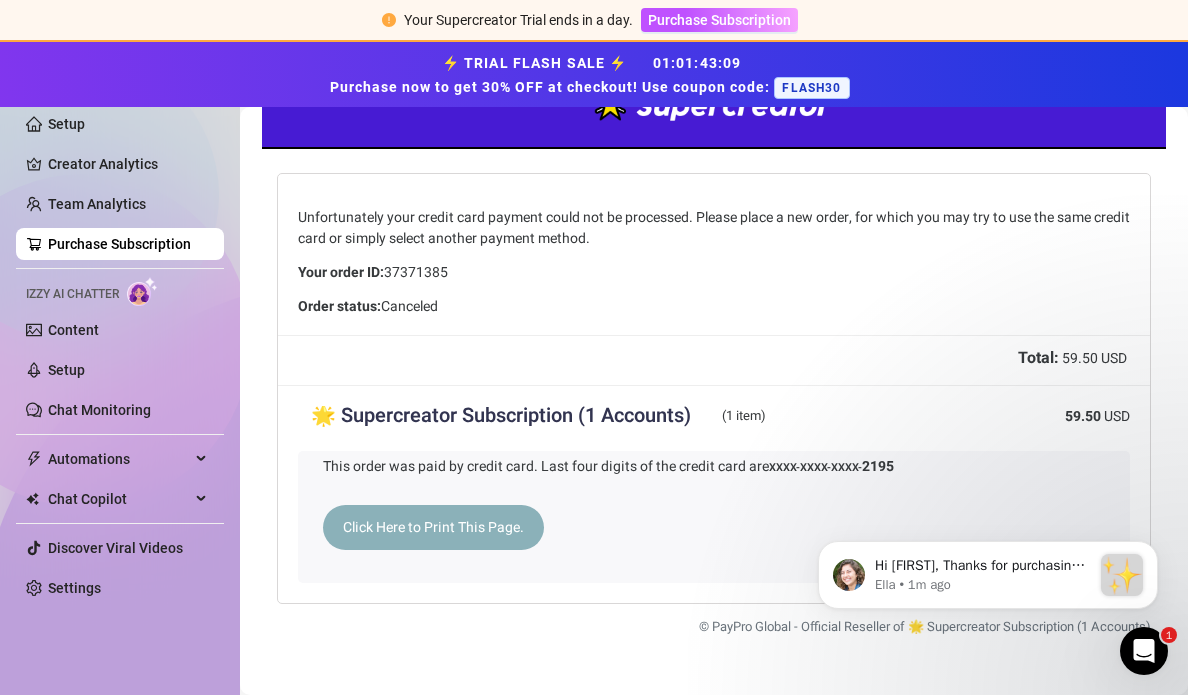 scroll, scrollTop: 0, scrollLeft: 0, axis: both 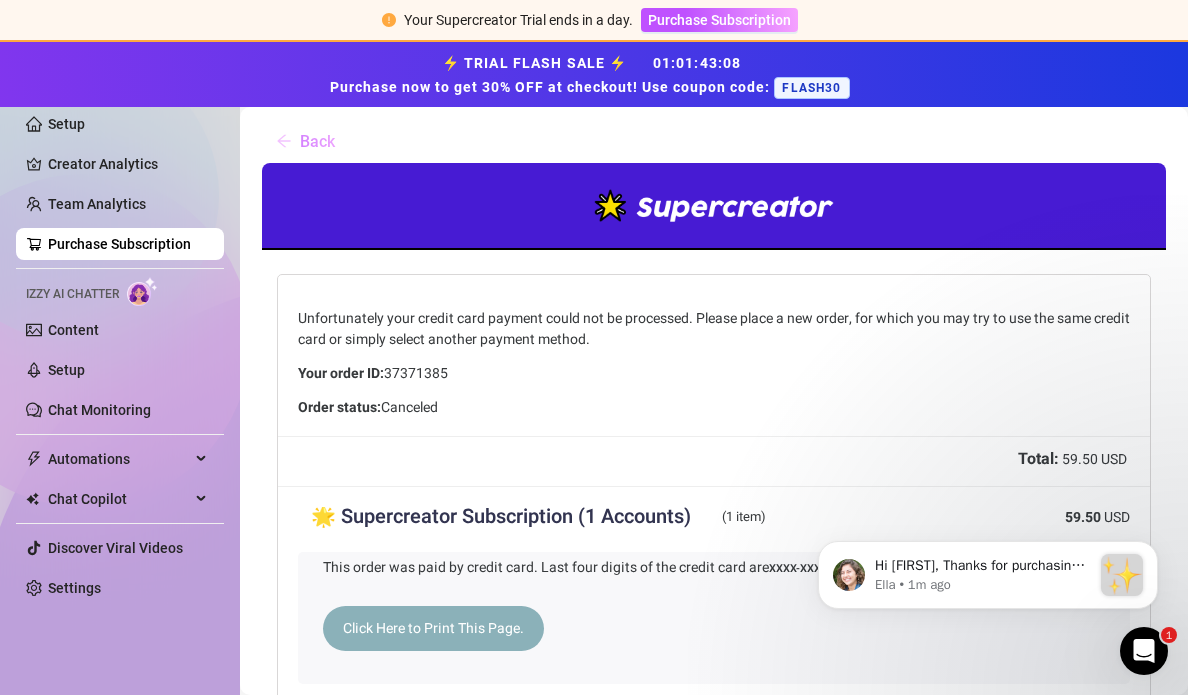 click on "Back" at bounding box center [305, 141] 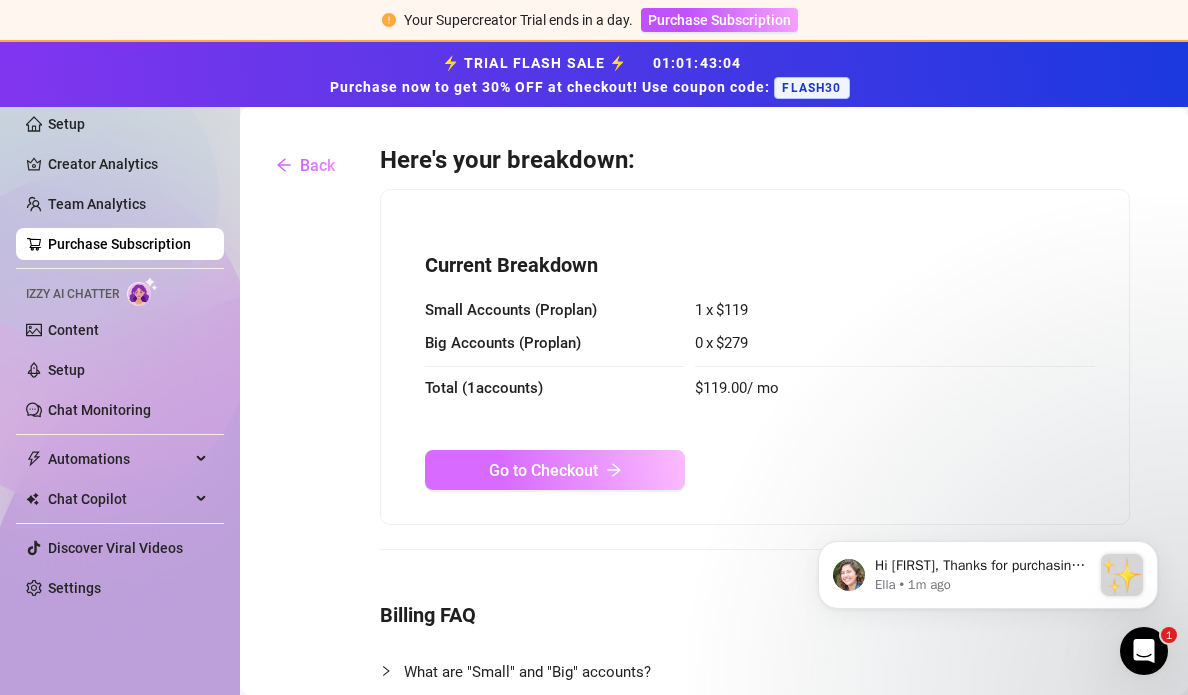 click on "Go to Checkout" at bounding box center [543, 470] 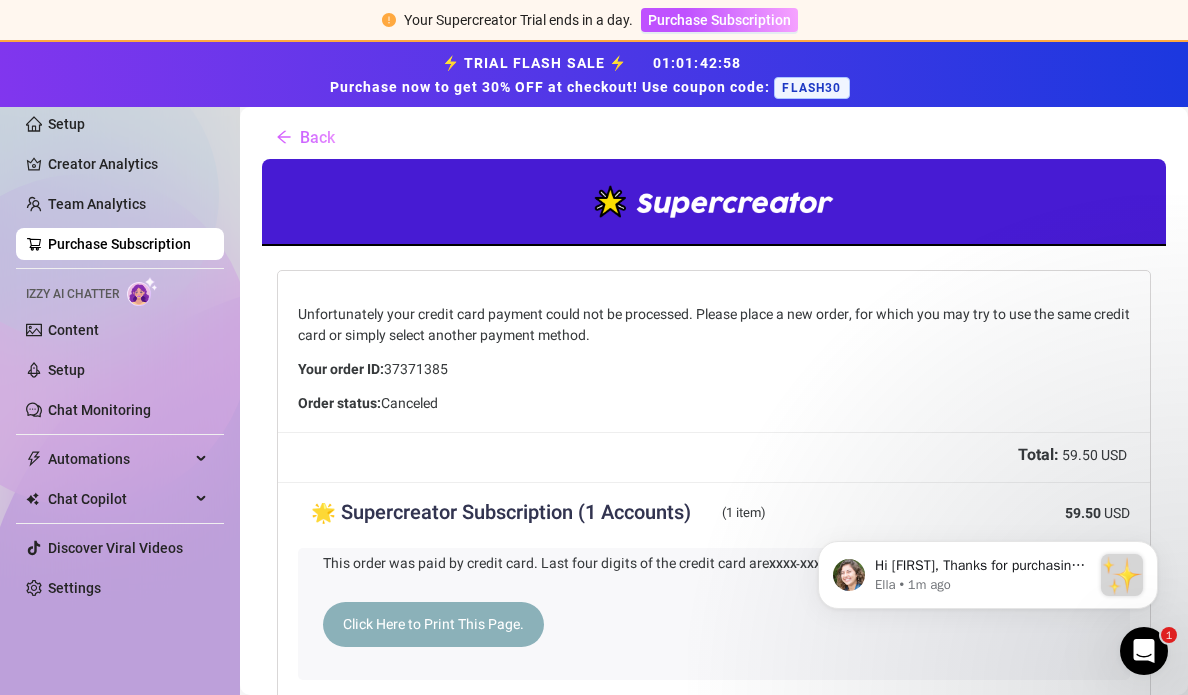 scroll, scrollTop: 0, scrollLeft: 0, axis: both 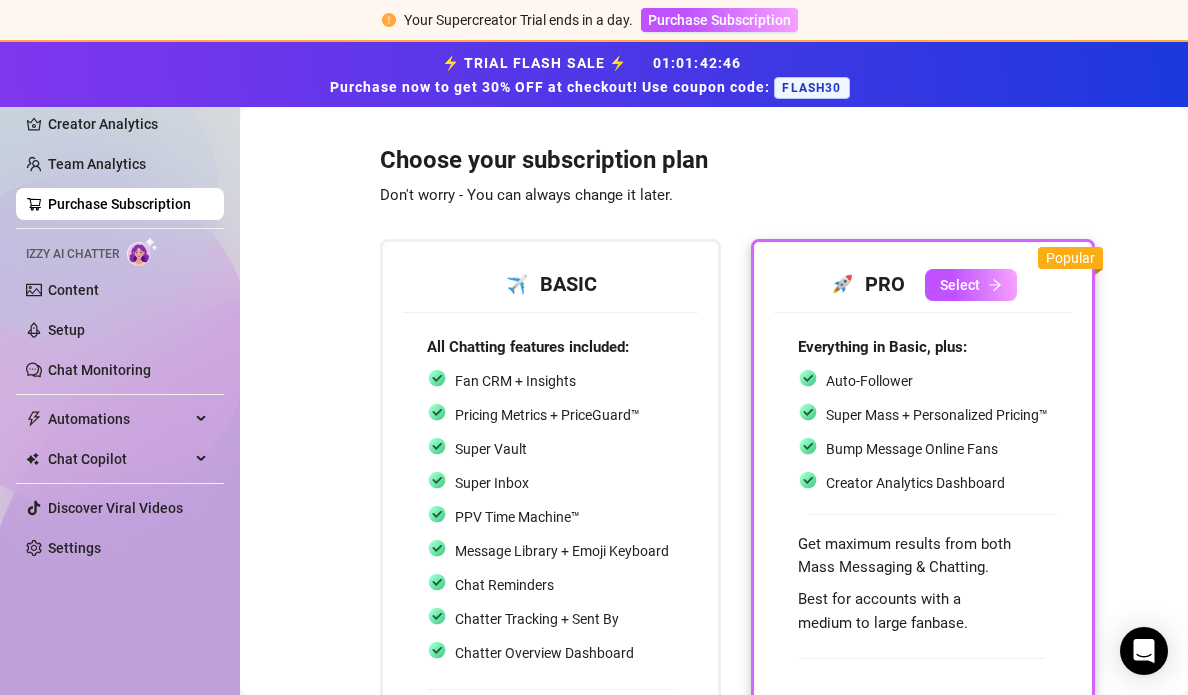 click 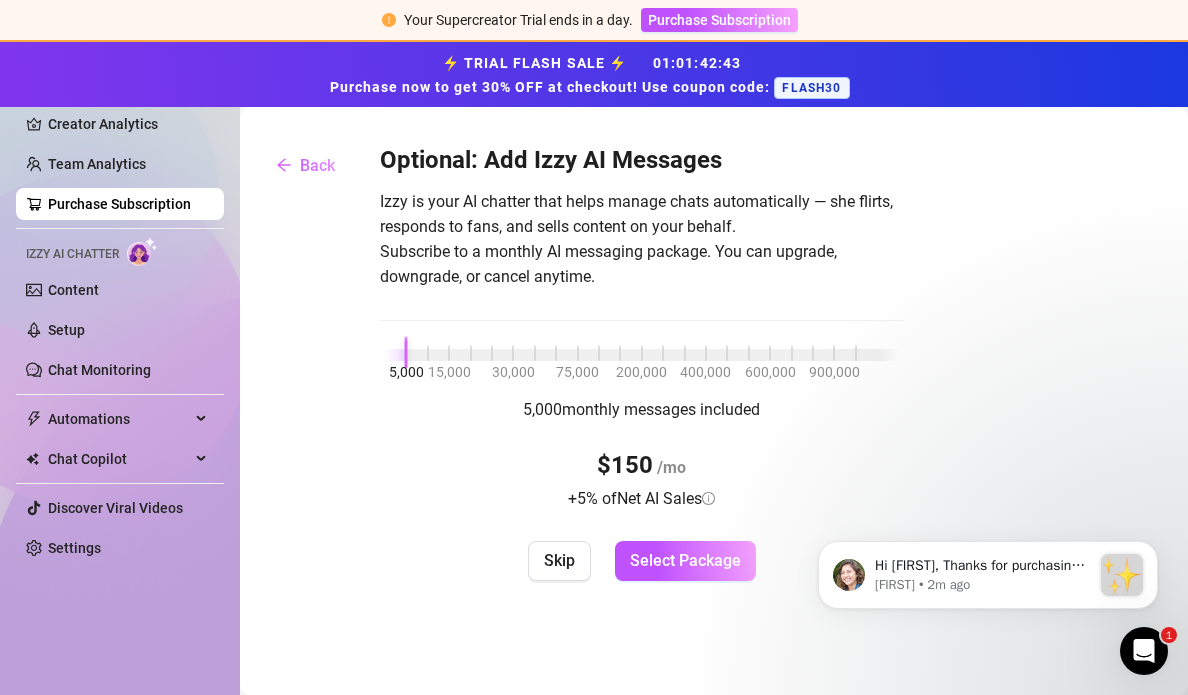 scroll, scrollTop: 0, scrollLeft: 0, axis: both 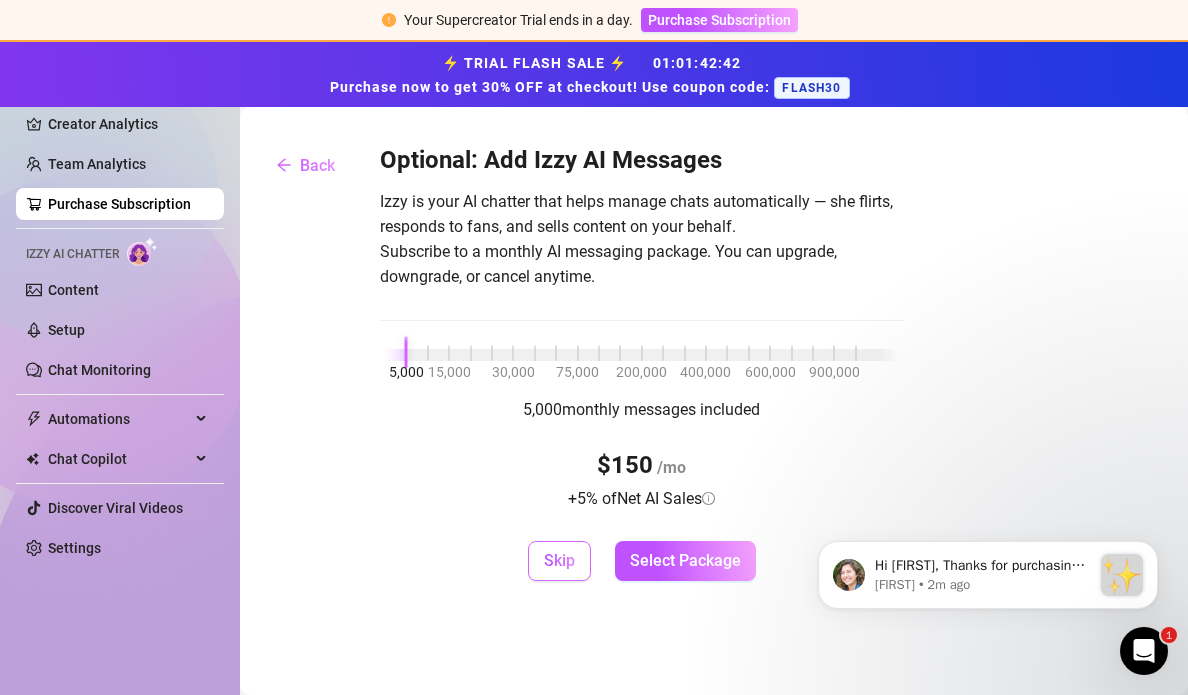 click on "Skip" at bounding box center (559, 561) 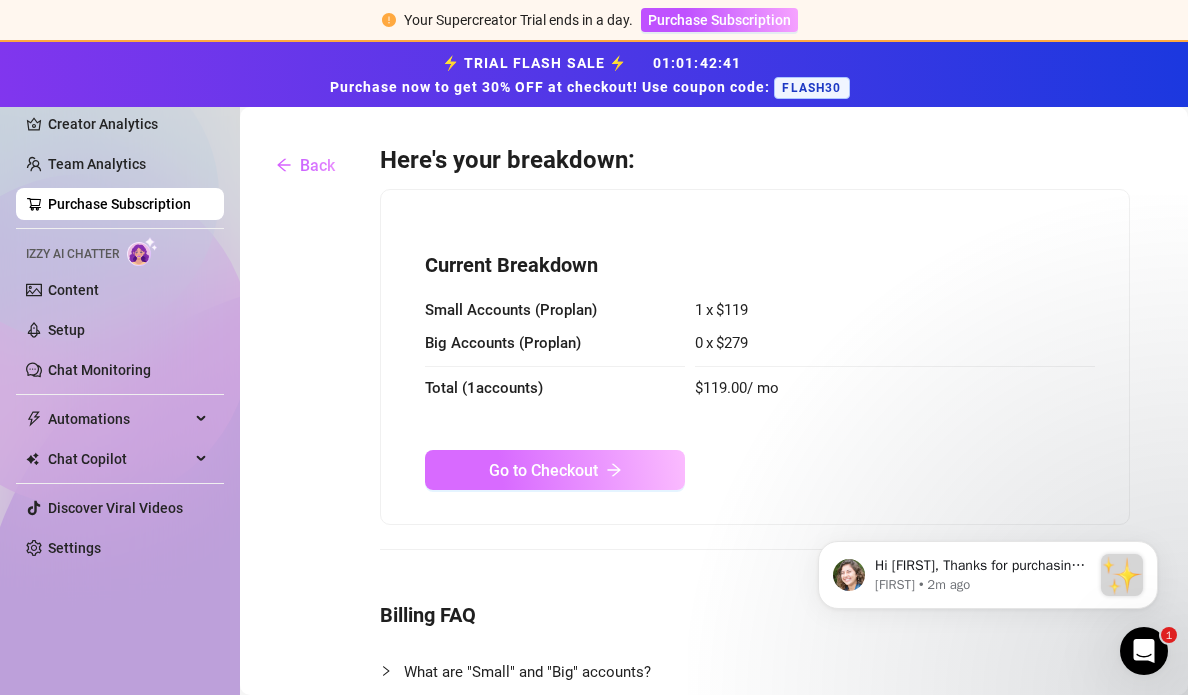 click on "Go to Checkout" at bounding box center (555, 470) 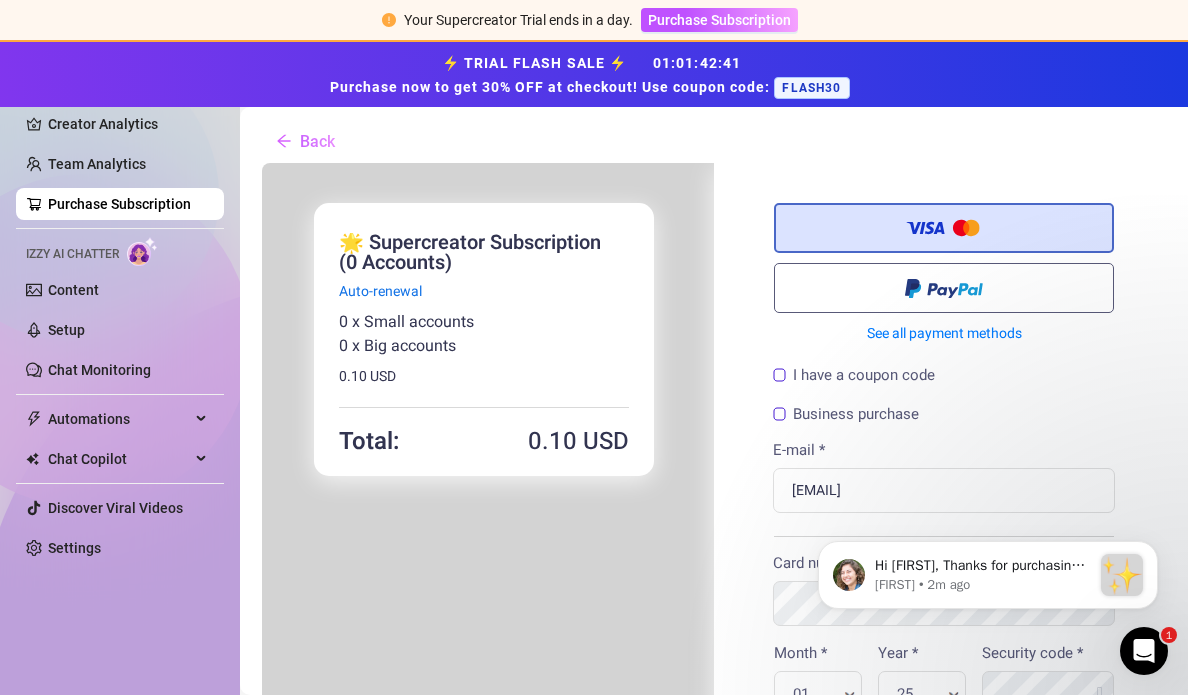 scroll, scrollTop: 0, scrollLeft: 0, axis: both 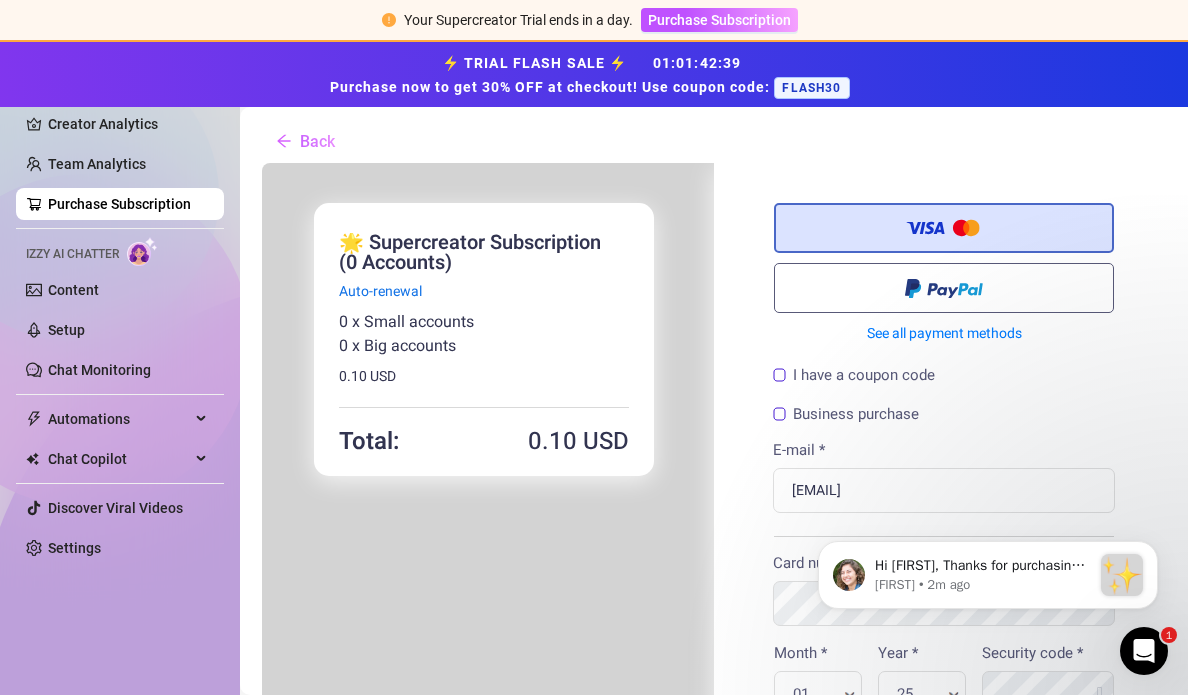 click on "I have a coupon code" at bounding box center (852, 373) 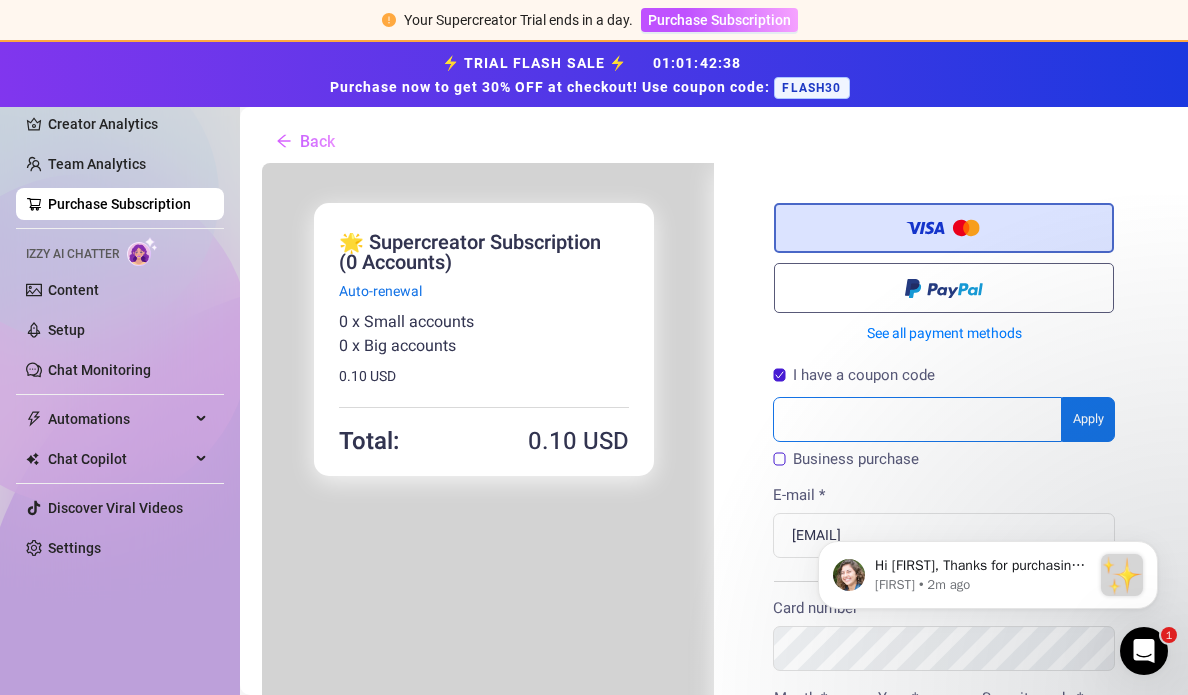 click at bounding box center [915, 417] 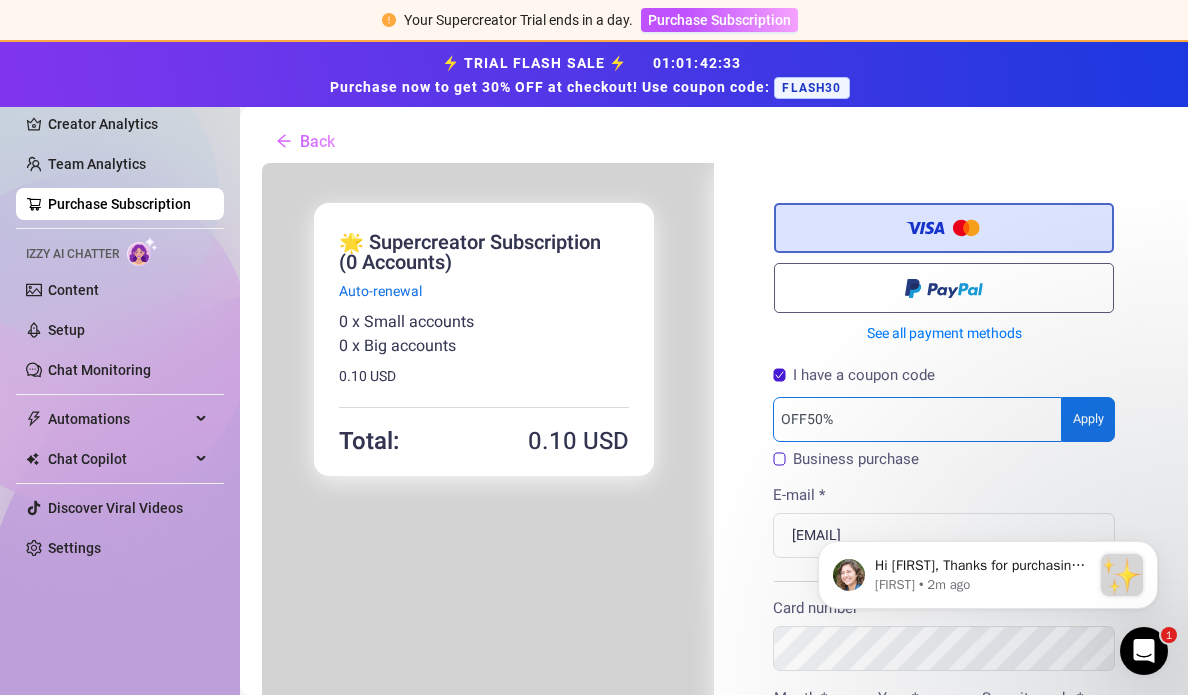 type on "OFF50%" 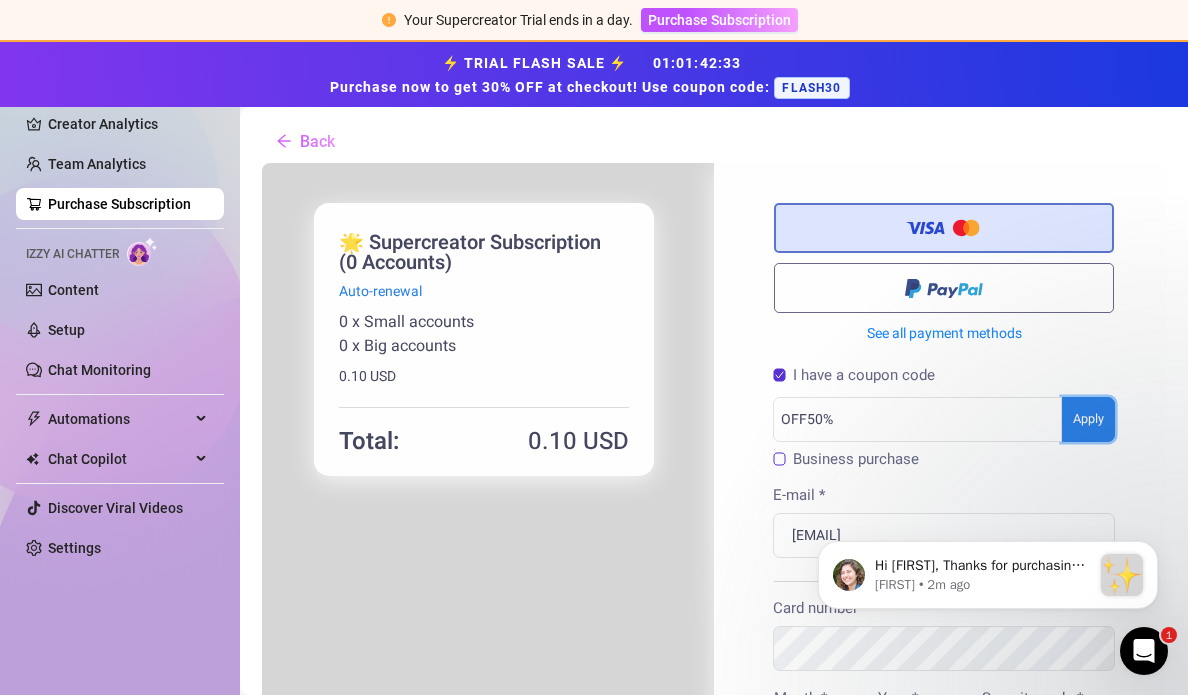 click on "You're buying
×" at bounding box center [712, 747] 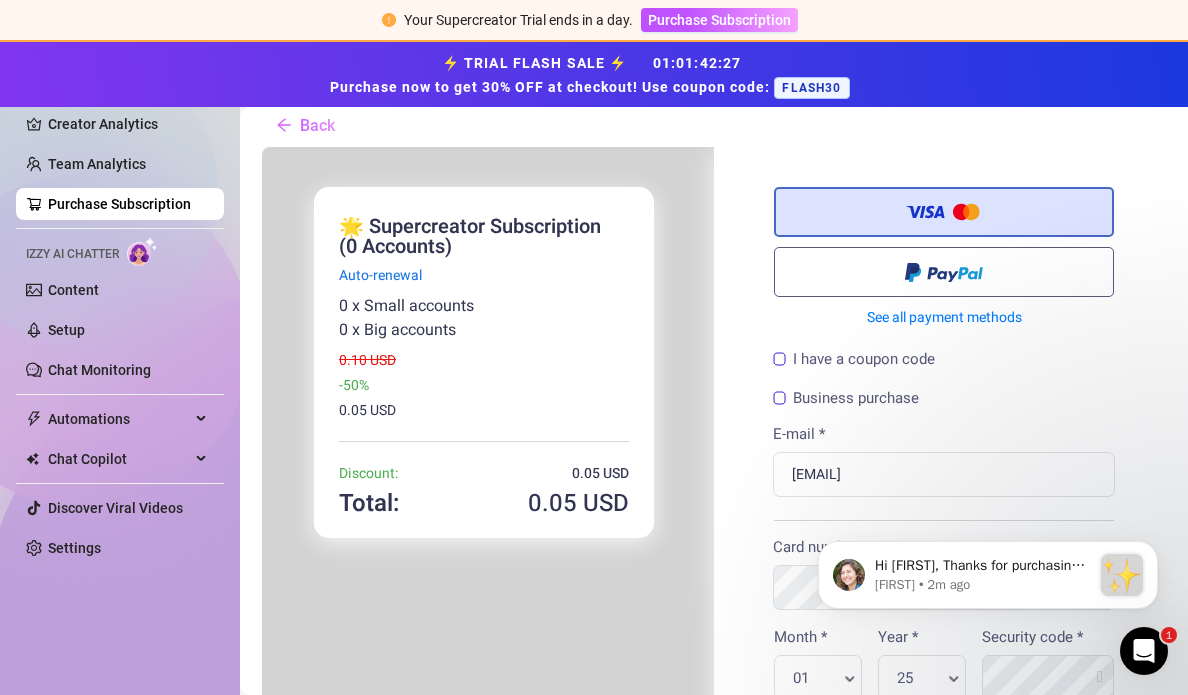 scroll, scrollTop: 14, scrollLeft: 0, axis: vertical 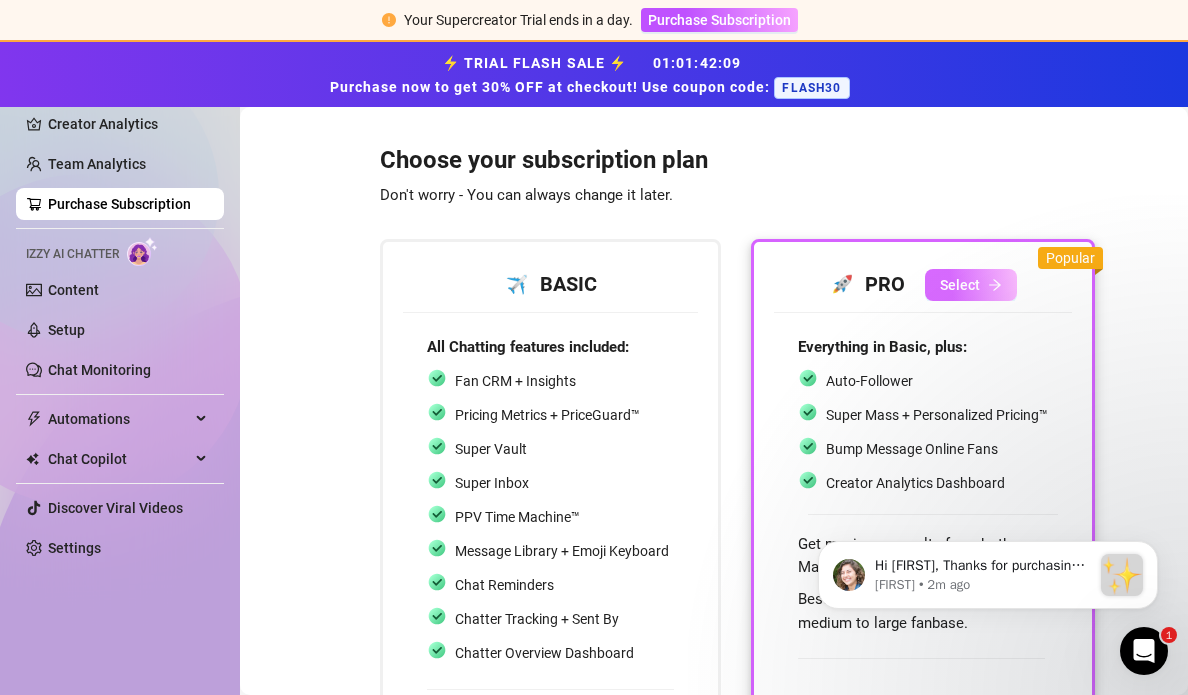 click on "Select" at bounding box center (960, 285) 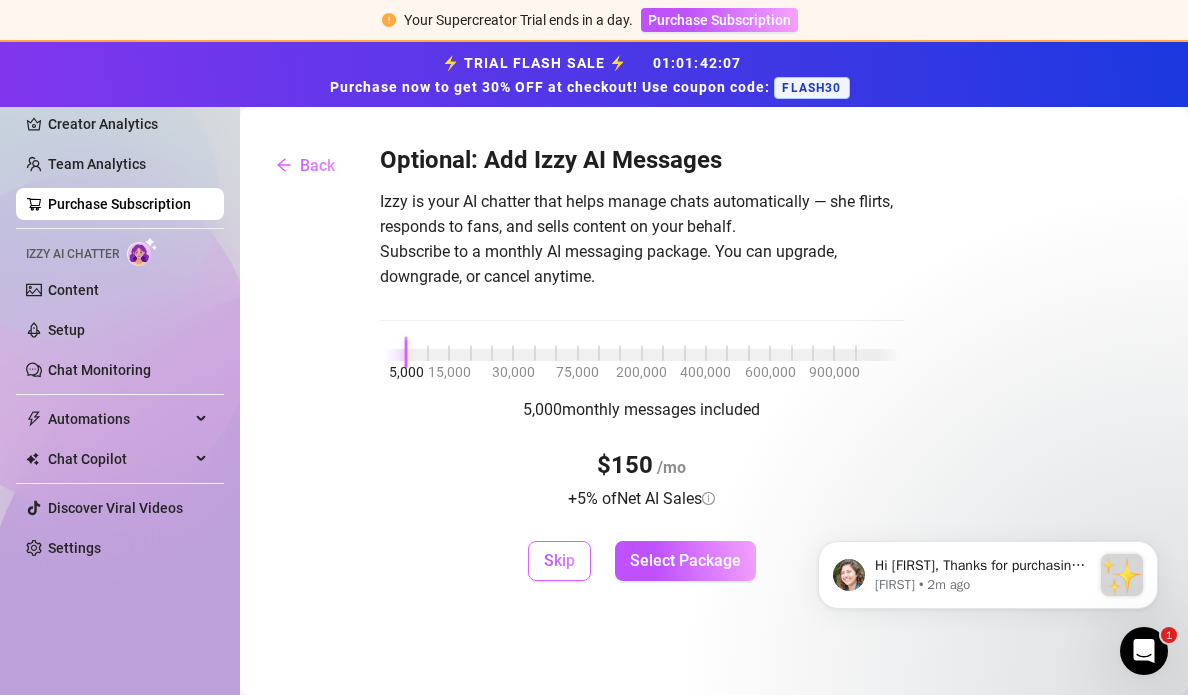 click on "Skip" at bounding box center (559, 560) 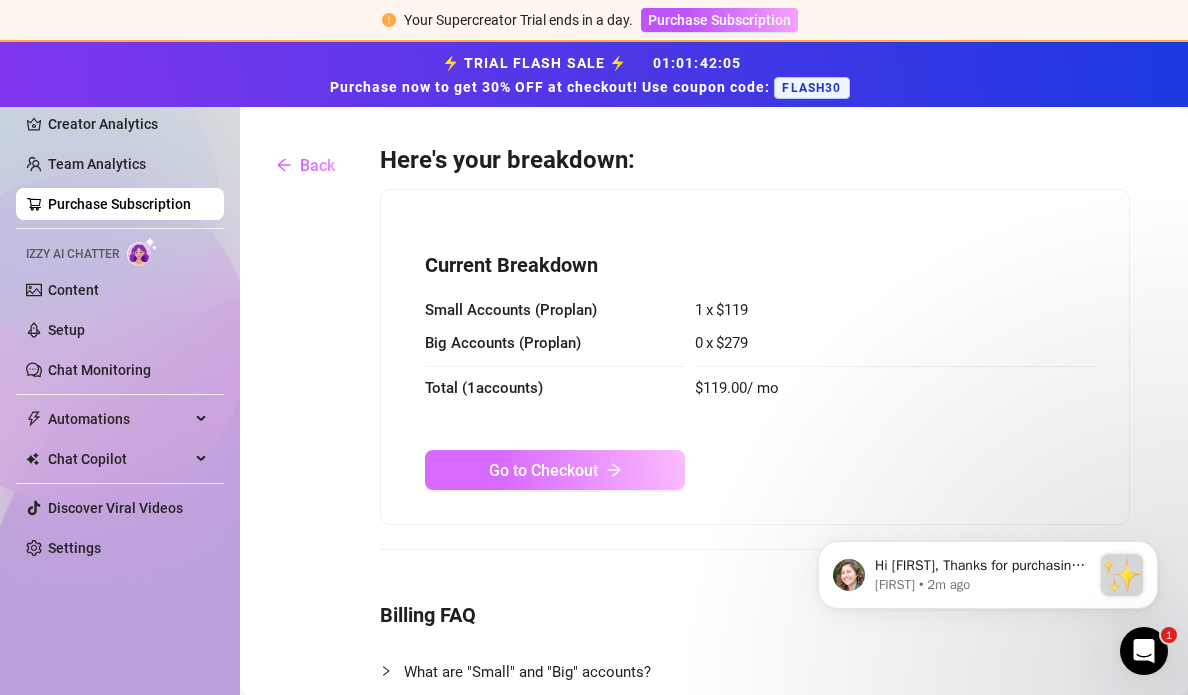 click on "Go to Checkout" at bounding box center [555, 470] 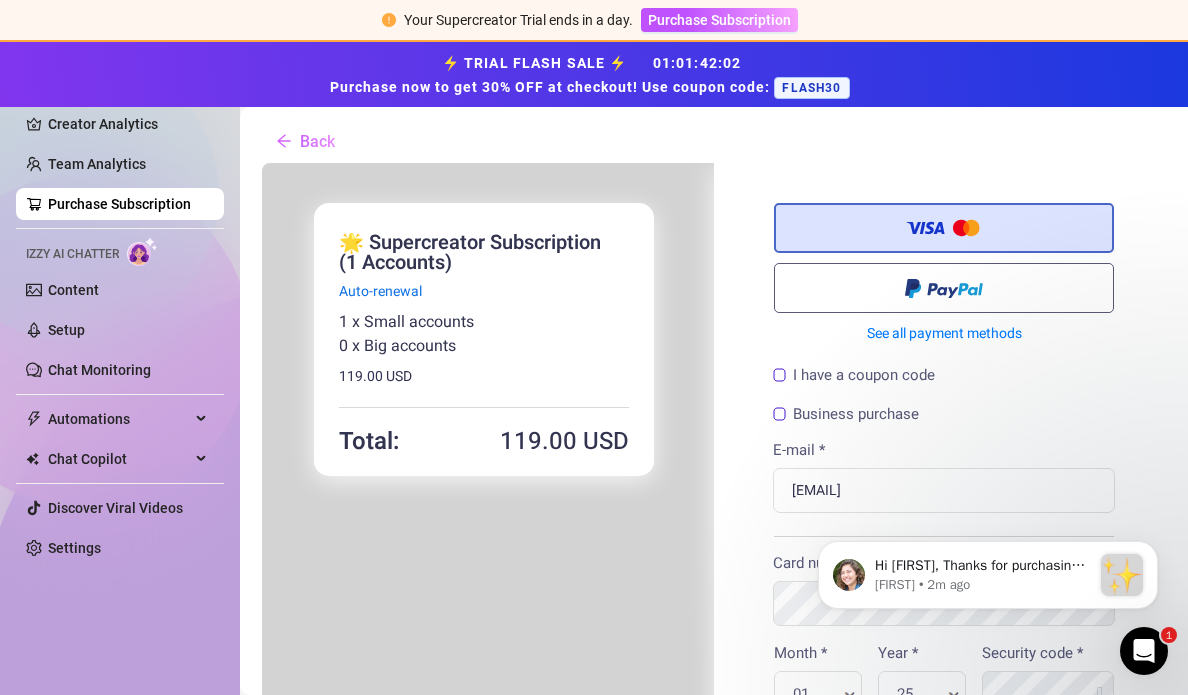 click on "I have a coupon code" at bounding box center [852, 373] 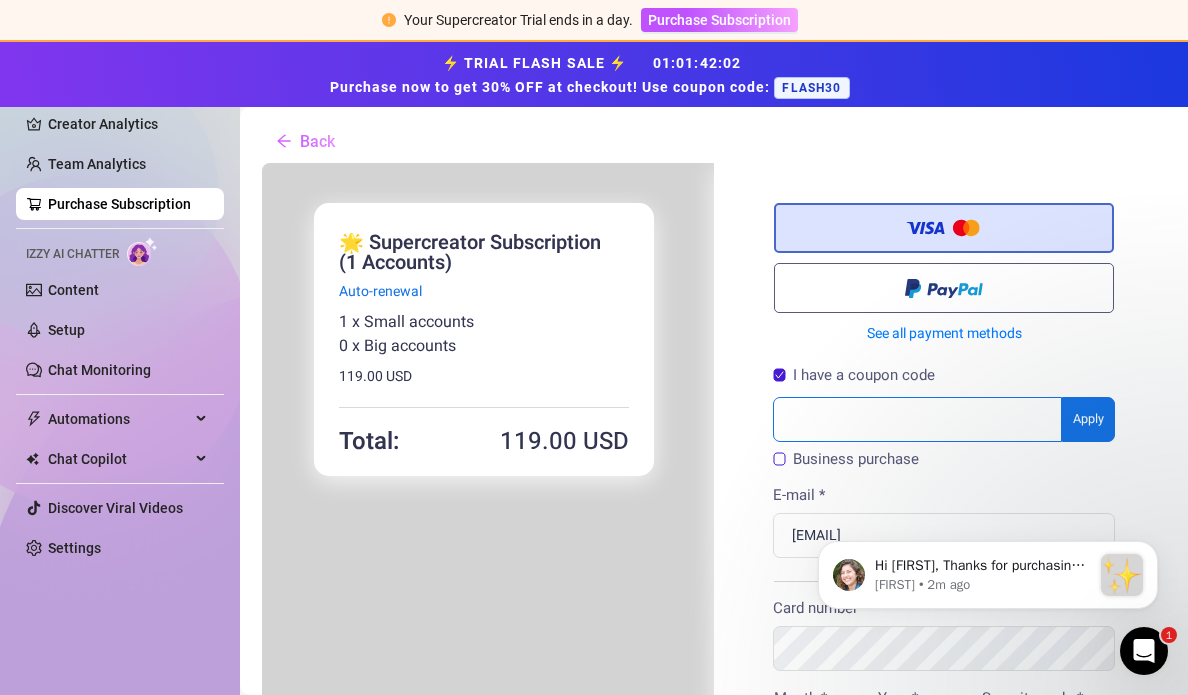 click at bounding box center (915, 417) 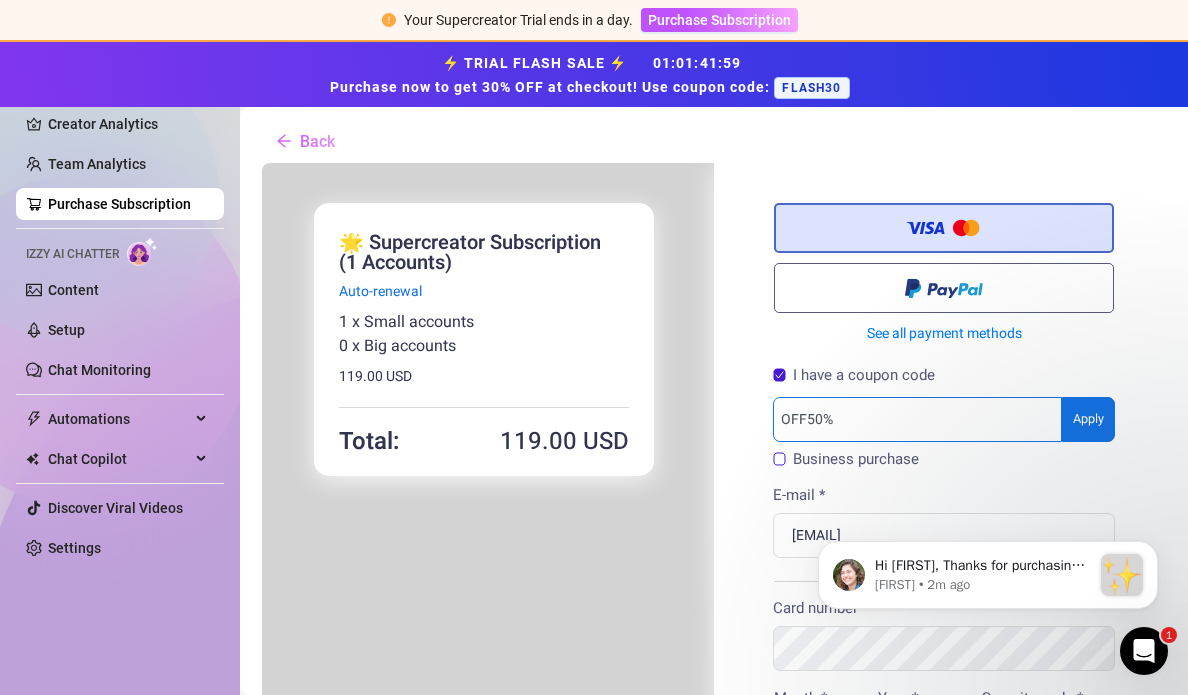 type on "OFF50%" 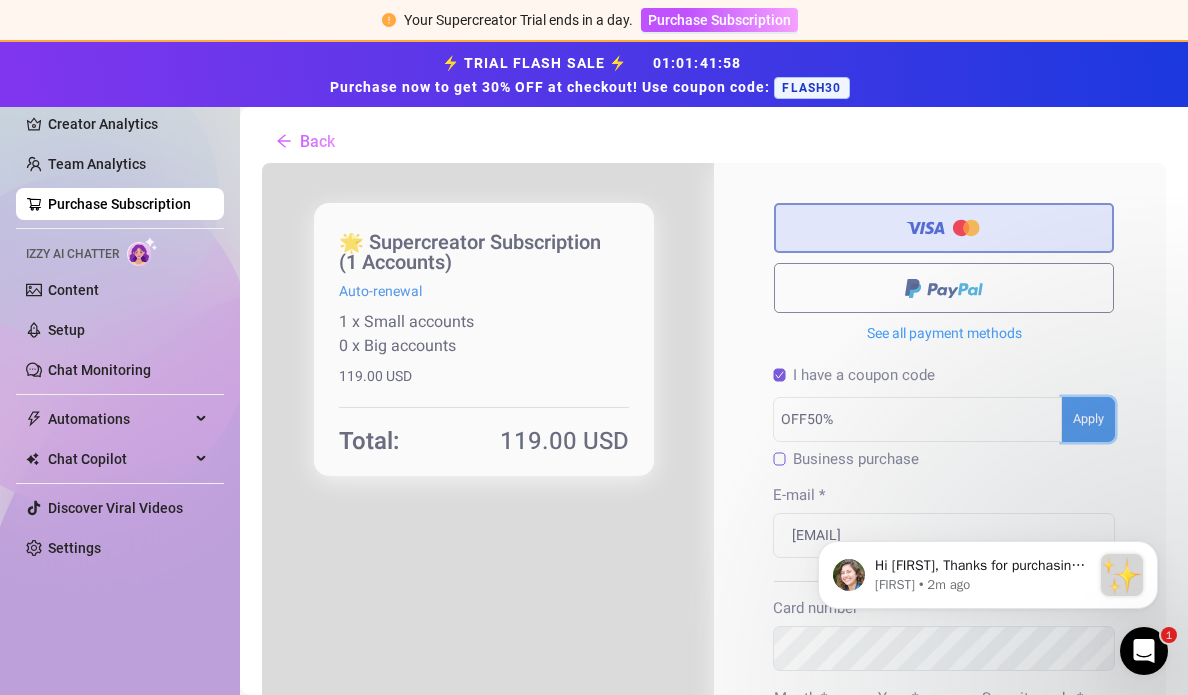 click on "You're buying
×" at bounding box center [712, 747] 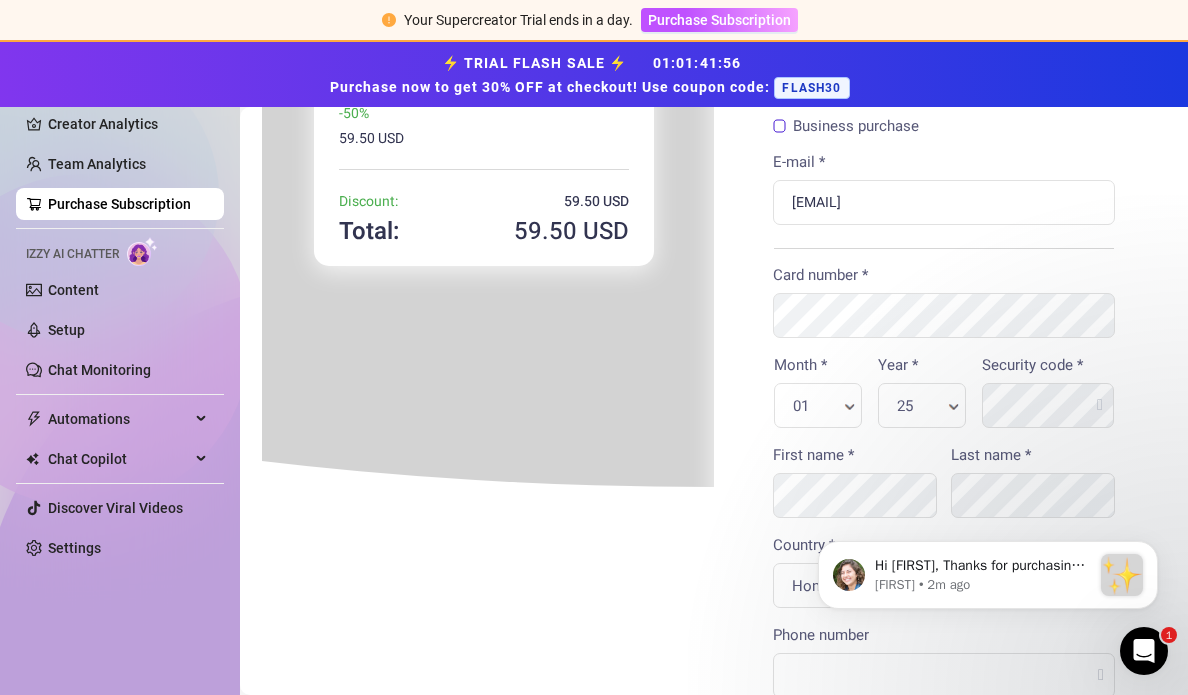 scroll, scrollTop: 293, scrollLeft: 0, axis: vertical 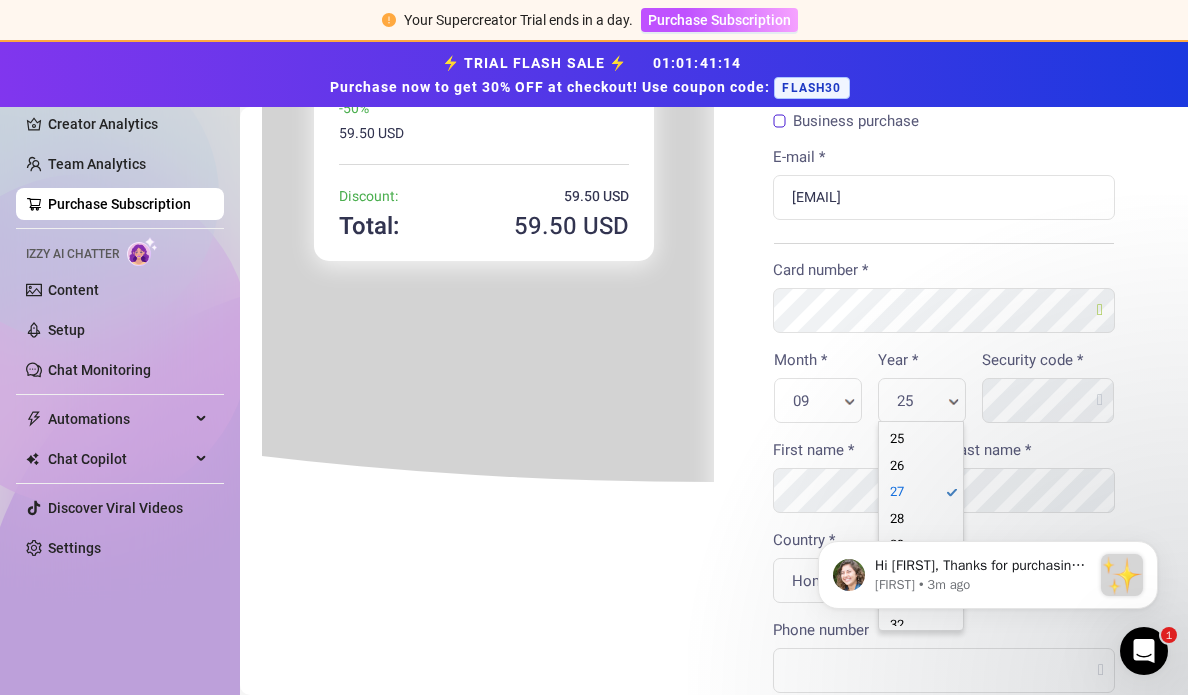 click on "Hi [FIRST],   Thanks for purchasing Supercreator!  :sparkles: Your order is now under review by our payment processor, PayPro Global. Just to clarify, that doesn’t mean anything is wrong - it’s just an extra safety precaution our payment processor takes.  If your account is not activated within the next 5 minutes, please check your inbox ([EMAIL]) for messages from PayPro Global - they will probably reach out to verify some details. If you need any assistance or you encounter any delays, we recommend to contact PayPro Global directly through live chat, phone, or email to resolve any issue - they have 24/7 support.  To speed things up, please give them your Order ID: 37371385   If you're feeling unsure about what to do next or if you need any further assistance, just drop us a message here, and we'll be happy to help you out! We're here to support you every step of the way. ⭐️ [FIRST] • 3m ago" 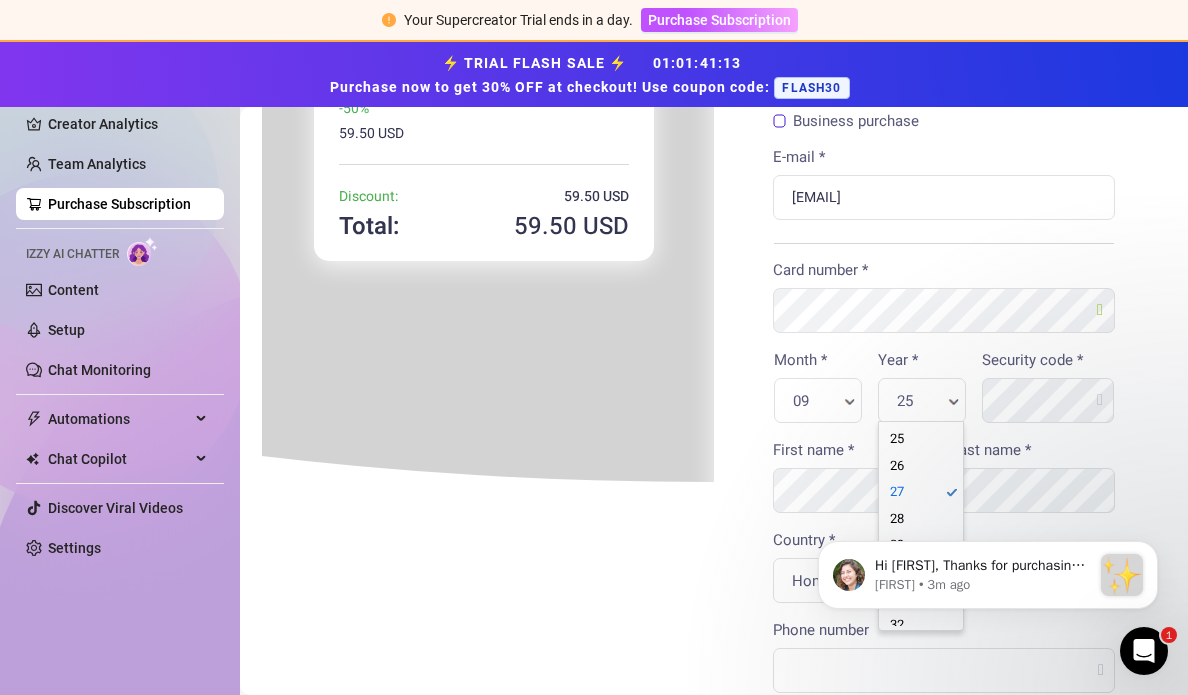 click on "Hi [FIRST],   Thanks for purchasing Supercreator!  :sparkles: Your order is now under review by our payment processor, PayPro Global. Just to clarify, that doesn’t mean anything is wrong - it’s just an extra safety precaution our payment processor takes.  If your account is not activated within the next 5 minutes, please check your inbox ([EMAIL]) for messages from PayPro Global - they will probably reach out to verify some details. If you need any assistance or you encounter any delays, we recommend to contact PayPro Global directly through live chat, phone, or email to resolve any issue - they have 24/7 support.  To speed things up, please give them your Order ID: 37371385   If you're feeling unsure about what to do next or if you need any further assistance, just drop us a message here, and we'll be happy to help you out! We're here to support you every step of the way. ⭐️ [FIRST] • 3m ago" at bounding box center (988, 571) 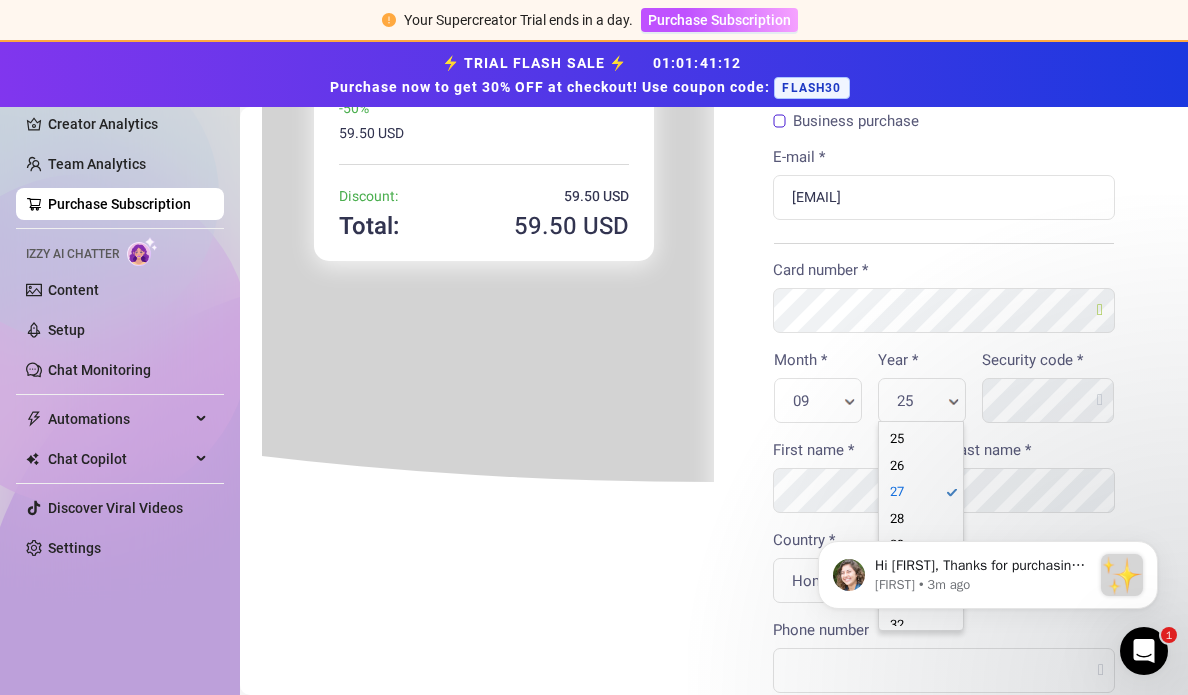 click on "Hi [FIRST],   Thanks for purchasing Supercreator!  :sparkles: Your order is now under review by our payment processor, PayPro Global. Just to clarify, that doesn’t mean anything is wrong - it’s just an extra safety precaution our payment processor takes.  If your account is not activated within the next 5 minutes, please check your inbox ([EMAIL]) for messages from PayPro Global - they will probably reach out to verify some details. If you need any assistance or you encounter any delays, we recommend to contact PayPro Global directly through live chat, phone, or email to resolve any issue - they have 24/7 support.  To speed things up, please give them your Order ID: 37371385   If you're feeling unsure about what to do next or if you need any further assistance, just drop us a message here, and we'll be happy to help you out! We're here to support you every step of the way. ⭐️ [FIRST] • 3m ago" at bounding box center (988, 571) 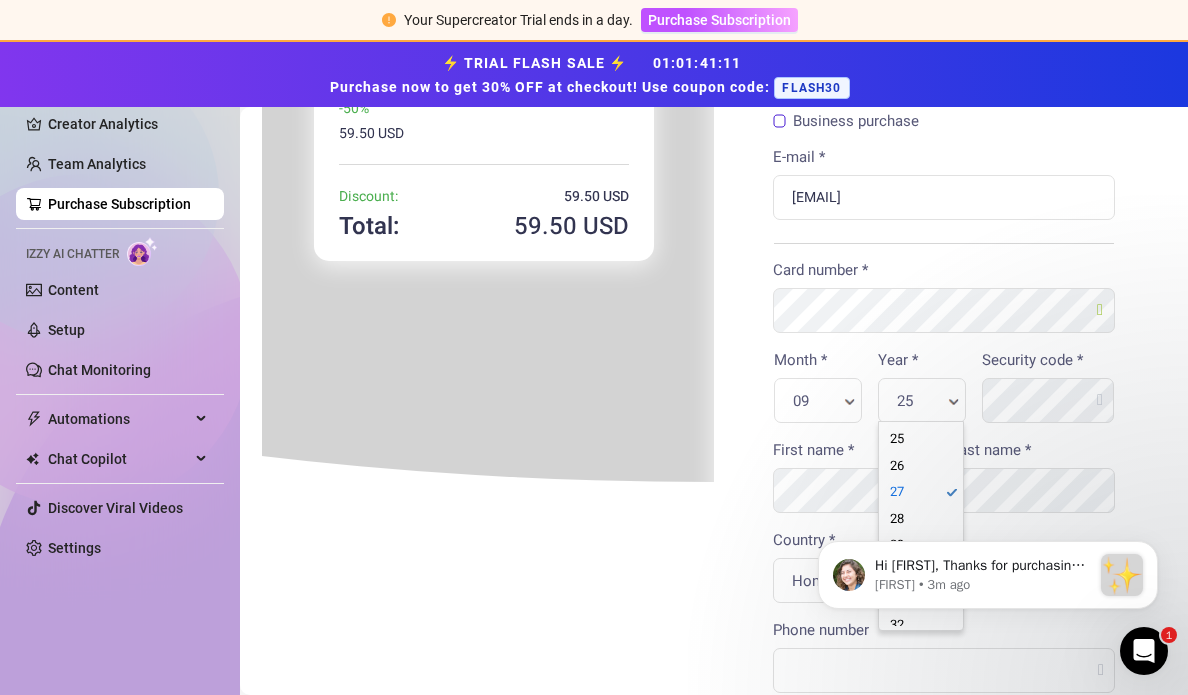 click on "Hi [FIRST],   Thanks for purchasing Supercreator!  :sparkles: Your order is now under review by our payment processor, PayPro Global. Just to clarify, that doesn’t mean anything is wrong - it’s just an extra safety precaution our payment processor takes.  If your account is not activated within the next 5 minutes, please check your inbox ([EMAIL]) for messages from PayPro Global - they will probably reach out to verify some details. If you need any assistance or you encounter any delays, we recommend to contact PayPro Global directly through live chat, phone, or email to resolve any issue - they have 24/7 support.  To speed things up, please give them your Order ID: 37371385   If you're feeling unsure about what to do next or if you need any further assistance, just drop us a message here, and we'll be happy to help you out! We're here to support you every step of the way. ⭐️ [FIRST] • 3m ago" at bounding box center [988, 484] 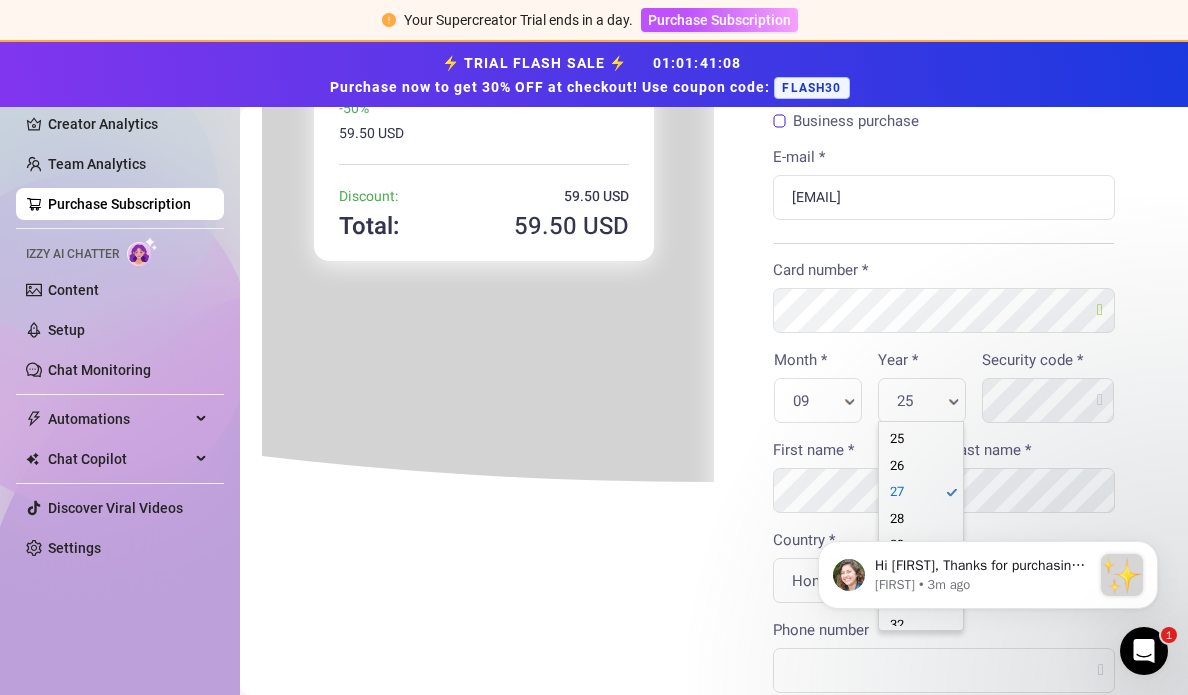 click on "Hi [FIRST],   Thanks for purchasing Supercreator!  :sparkles: Your order is now under review by our payment processor, PayPro Global. Just to clarify, that doesn’t mean anything is wrong - it’s just an extra safety precaution our payment processor takes.  If your account is not activated within the next 5 minutes, please check your inbox ([EMAIL]) for messages from PayPro Global - they will probably reach out to verify some details. If you need any assistance or you encounter any delays, we recommend to contact PayPro Global directly through live chat, phone, or email to resolve any issue - they have 24/7 support.  To speed things up, please give them your Order ID: 37371385   If you're feeling unsure about what to do next or if you need any further assistance, just drop us a message here, and we'll be happy to help you out! We're here to support you every step of the way. ⭐️ [FIRST] • 3m ago" at bounding box center [988, 484] 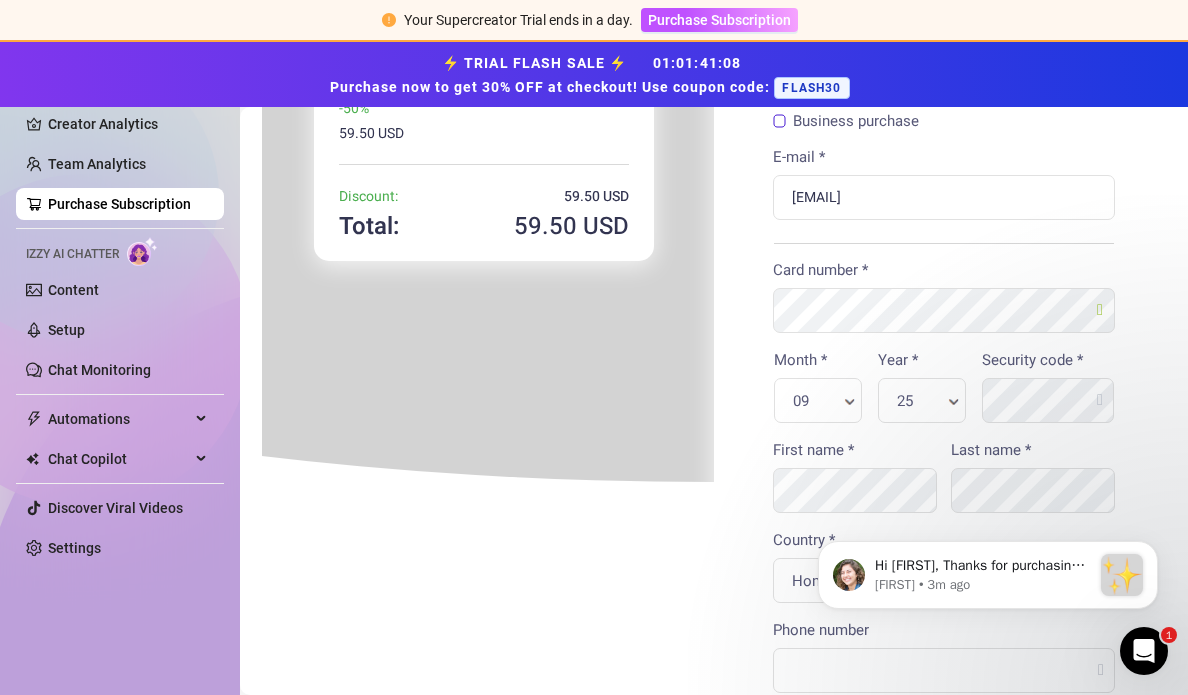 drag, startPoint x: 848, startPoint y: 392, endPoint x: 1092, endPoint y: 281, distance: 268.06155 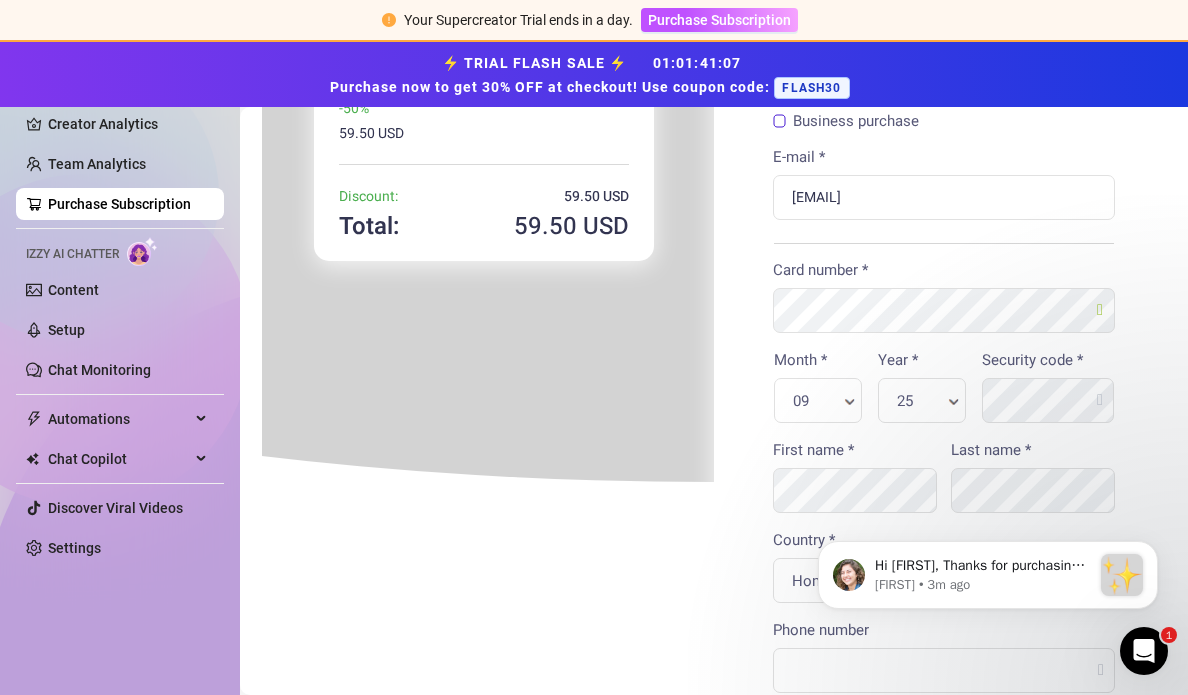click on "25     Year *" at bounding box center [920, 398] 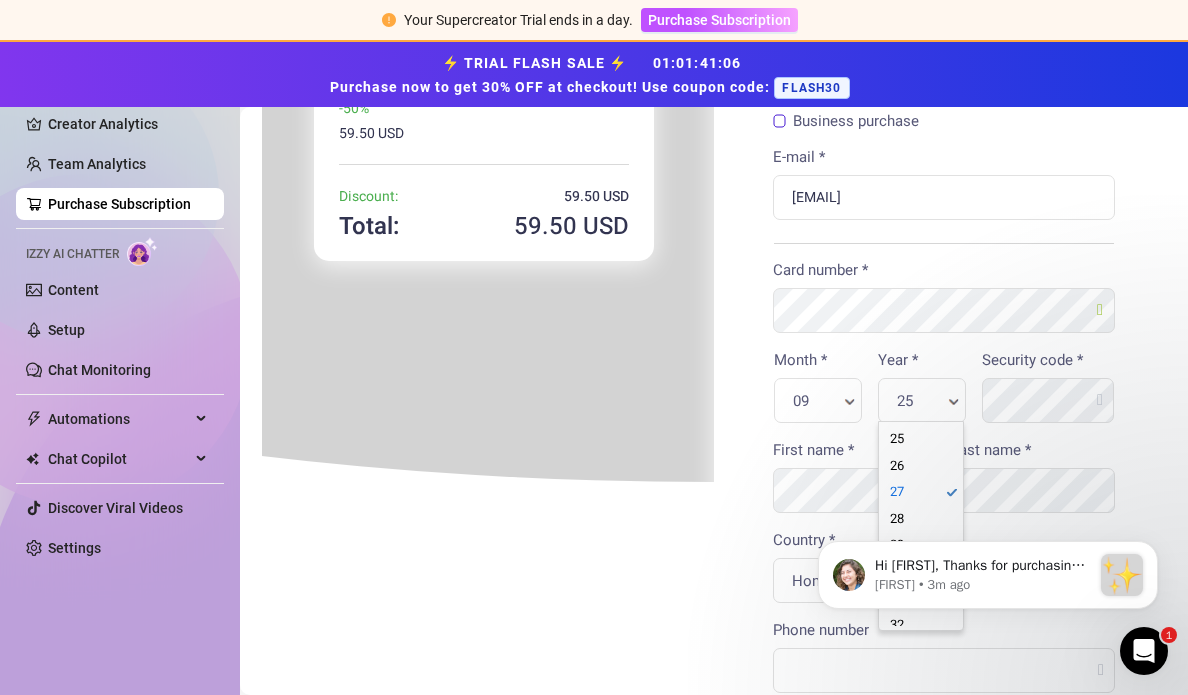 click on "Hi [FIRST],   Thanks for purchasing Supercreator!  :sparkles: Your order is now under review by our payment processor, PayPro Global. Just to clarify, that doesn’t mean anything is wrong - it’s just an extra safety precaution our payment processor takes.  If your account is not activated within the next 5 minutes, please check your inbox ([EMAIL]) for messages from PayPro Global - they will probably reach out to verify some details. If you need any assistance or you encounter any delays, we recommend to contact PayPro Global directly through live chat, phone, or email to resolve any issue - they have 24/7 support.  To speed things up, please give them your Order ID: 37371385   If you're feeling unsure about what to do next or if you need any further assistance, just drop us a message here, and we'll be happy to help you out! We're here to support you every step of the way. ⭐️ [FIRST] • 3m ago" at bounding box center (988, 571) 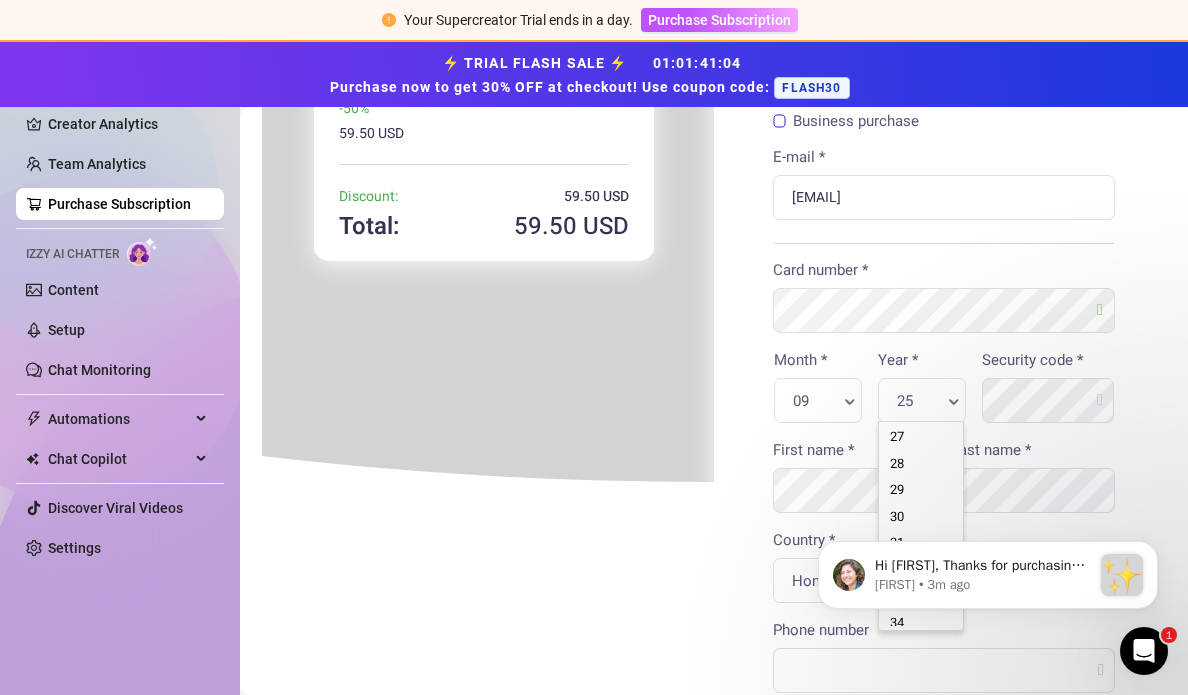 scroll, scrollTop: 59, scrollLeft: 0, axis: vertical 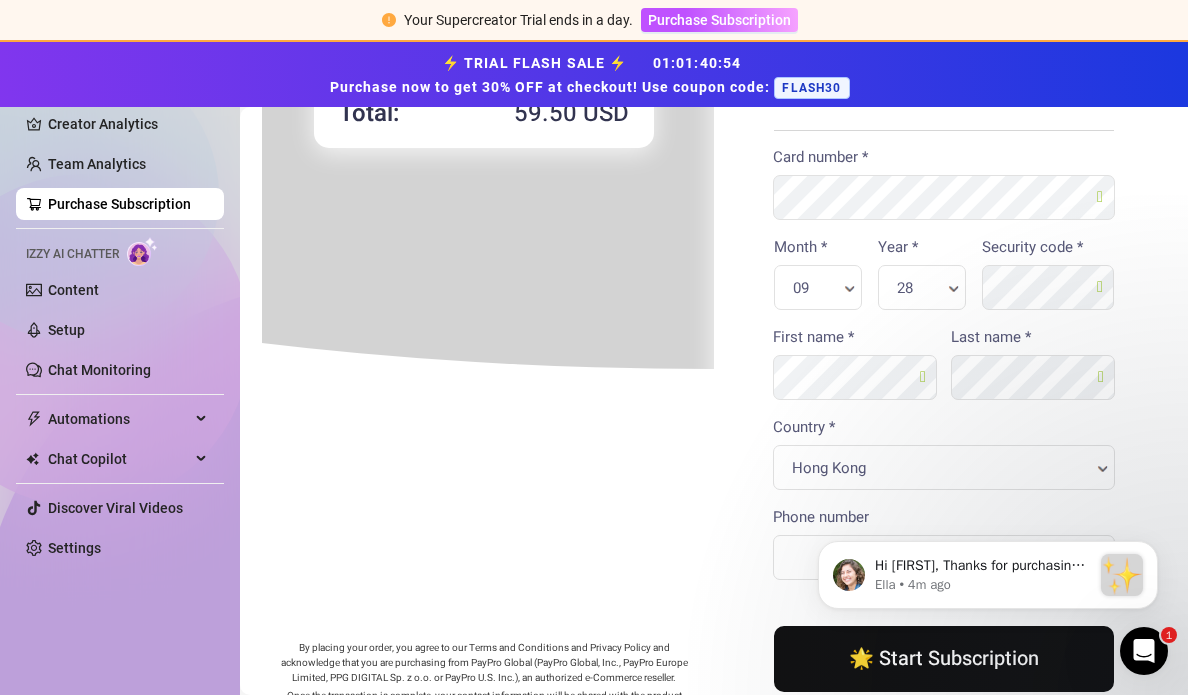 click on "Hi [FIRST],   Thanks for purchasing Supercreator!  :sparkles: Your order is now under review by our payment processor, PayPro Global. Just to clarify, that doesn’t mean anything is wrong - it’s just an extra safety precaution our payment processor takes.  If your account is not activated within the next 5 minutes, please check your inbox ([EMAIL]) for messages from PayPro Global - they will probably reach out to verify some details. If you need any assistance or you encounter any delays, we recommend to contact PayPro Global directly through live chat, phone, or email to resolve any issue - they have 24/7 support.  To speed things up, please give them your Order ID: 37371385   If you're feeling unsure about what to do next or if you need any further assistance, just drop us a message here, and we'll be happy to help you out! We're here to support you every step of the way. ⭐️ [FIRST] • 4m ago" at bounding box center (988, 484) 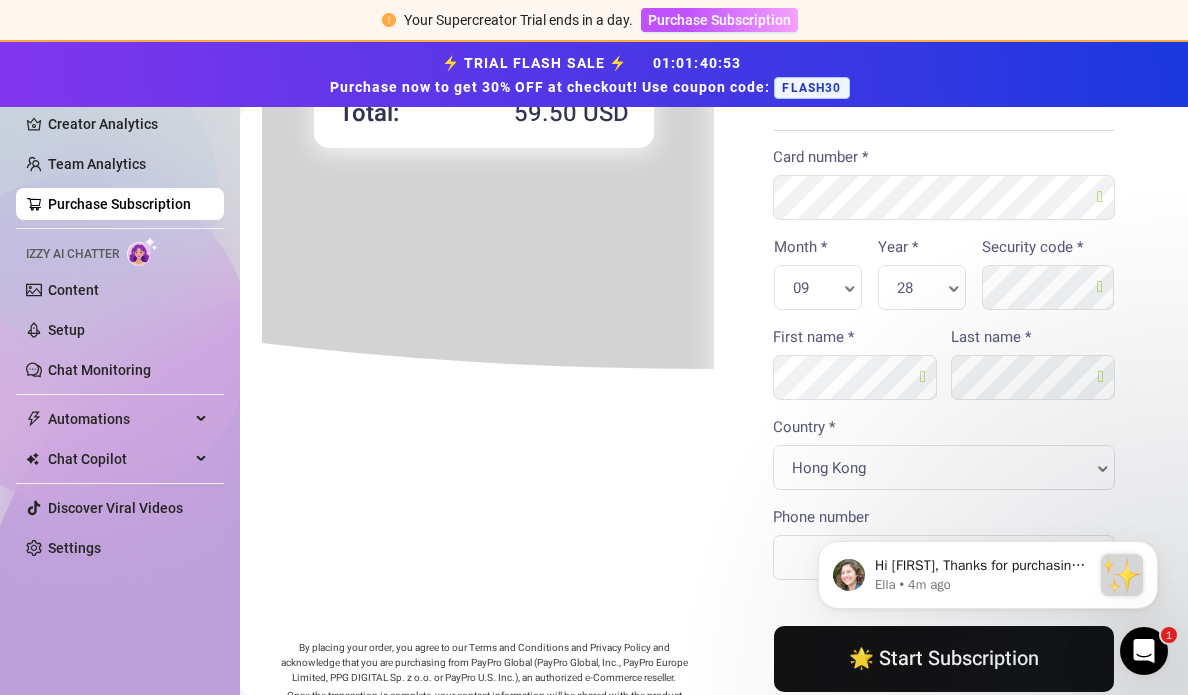 click on "Hi [FIRST],   Thanks for purchasing Supercreator!  :sparkles: Your order is now under review by our payment processor, PayPro Global. Just to clarify, that doesn’t mean anything is wrong - it’s just an extra safety precaution our payment processor takes.  If your account is not activated within the next 5 minutes, please check your inbox ([EMAIL]) for messages from PayPro Global - they will probably reach out to verify some details. If you need any assistance or you encounter any delays, we recommend to contact PayPro Global directly through live chat, phone, or email to resolve any issue - they have 24/7 support.  To speed things up, please give them your Order ID: 37371385   If you're feeling unsure about what to do next or if you need any further assistance, just drop us a message here, and we'll be happy to help you out! We're here to support you every step of the way. ⭐️ [FIRST] • 4m ago" at bounding box center (988, 484) 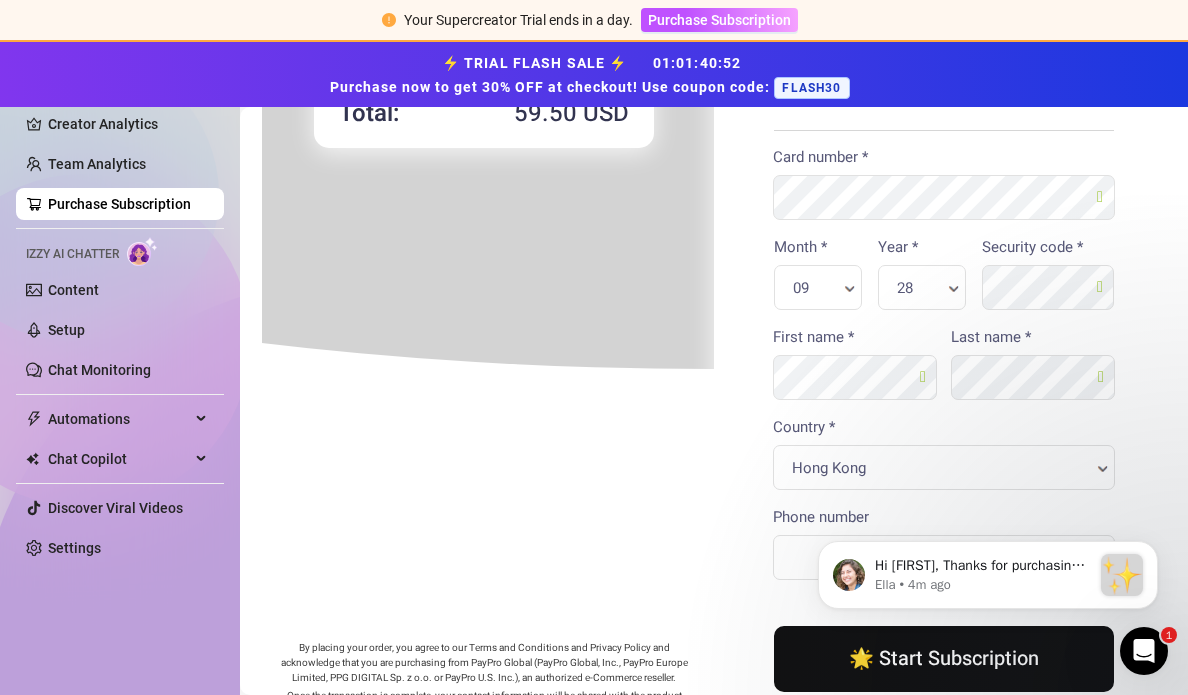 click on "Hi [FIRST],   Thanks for purchasing Supercreator!  :sparkles: Your order is now under review by our payment processor, PayPro Global. Just to clarify, that doesn’t mean anything is wrong - it’s just an extra safety precaution our payment processor takes.  If your account is not activated within the next 5 minutes, please check your inbox ([EMAIL]) for messages from PayPro Global - they will probably reach out to verify some details. If you need any assistance or you encounter any delays, we recommend to contact PayPro Global directly through live chat, phone, or email to resolve any issue - they have 24/7 support.  To speed things up, please give them your Order ID: 37371385   If you're feeling unsure about what to do next or if you need any further assistance, just drop us a message here, and we'll be happy to help you out! We're here to support you every step of the way. ⭐️ [FIRST] • 4m ago" at bounding box center (988, 571) 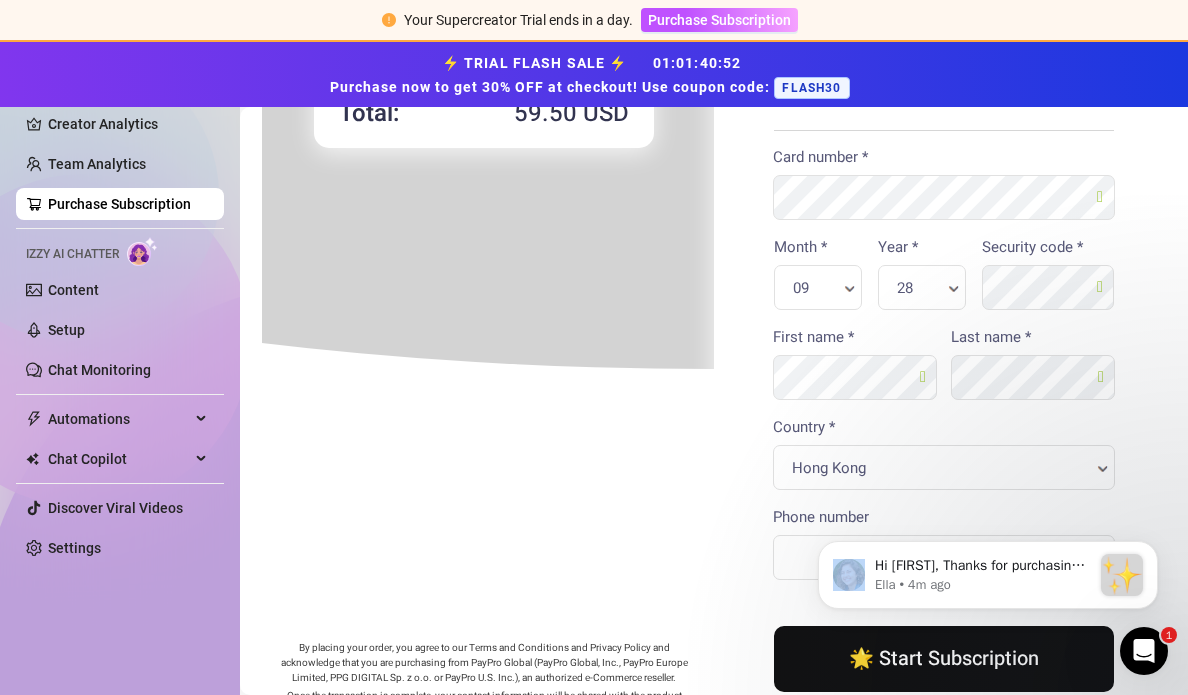 click on "Hi [FIRST],   Thanks for purchasing Supercreator!  :sparkles: Your order is now under review by our payment processor, PayPro Global. Just to clarify, that doesn’t mean anything is wrong - it’s just an extra safety precaution our payment processor takes.  If your account is not activated within the next 5 minutes, please check your inbox ([EMAIL]) for messages from PayPro Global - they will probably reach out to verify some details. If you need any assistance or you encounter any delays, we recommend to contact PayPro Global directly through live chat, phone, or email to resolve any issue - they have 24/7 support.  To speed things up, please give them your Order ID: 37371385   If you're feeling unsure about what to do next or if you need any further assistance, just drop us a message here, and we'll be happy to help you out! We're here to support you every step of the way. ⭐️ [FIRST] • 4m ago" at bounding box center [988, 571] 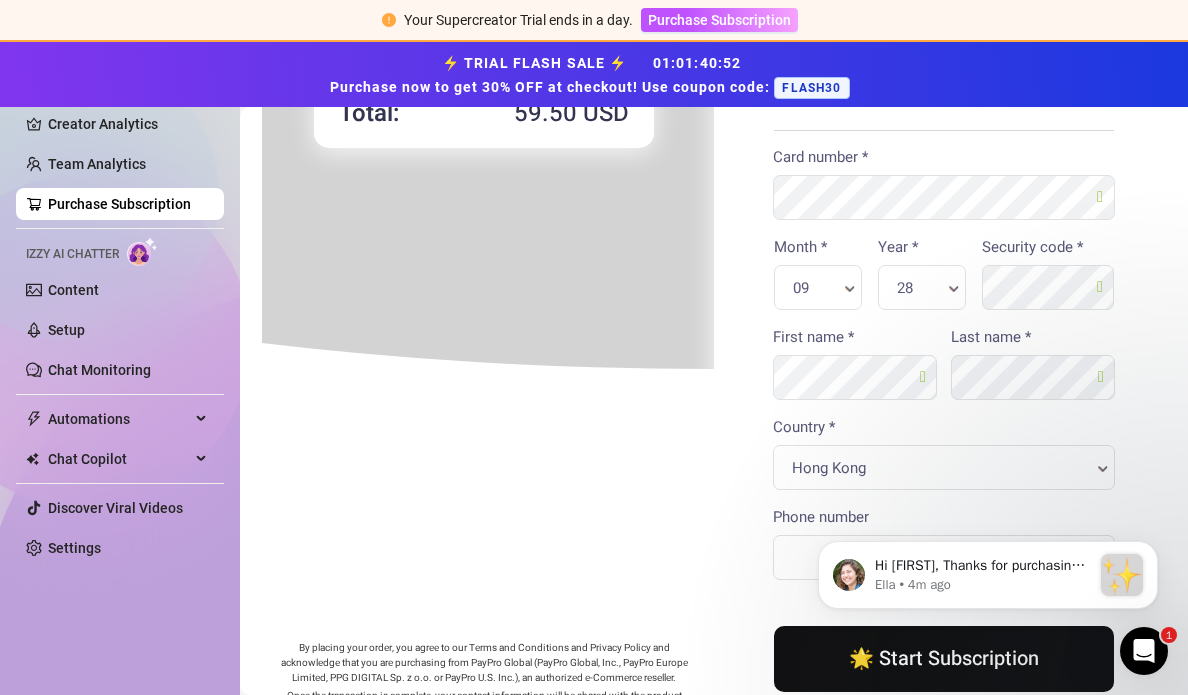 click on "Hi [FIRST],   Thanks for purchasing Supercreator!  :sparkles: Your order is now under review by our payment processor, PayPro Global. Just to clarify, that doesn’t mean anything is wrong - it’s just an extra safety precaution our payment processor takes.  If your account is not activated within the next 5 minutes, please check your inbox ([EMAIL]) for messages from PayPro Global - they will probably reach out to verify some details. If you need any assistance or you encounter any delays, we recommend to contact PayPro Global directly through live chat, phone, or email to resolve any issue - they have 24/7 support.  To speed things up, please give them your Order ID: 37371385   If you're feeling unsure about what to do next or if you need any further assistance, just drop us a message here, and we'll be happy to help you out! We're here to support you every step of the way. ⭐️ [FIRST] • 4m ago" 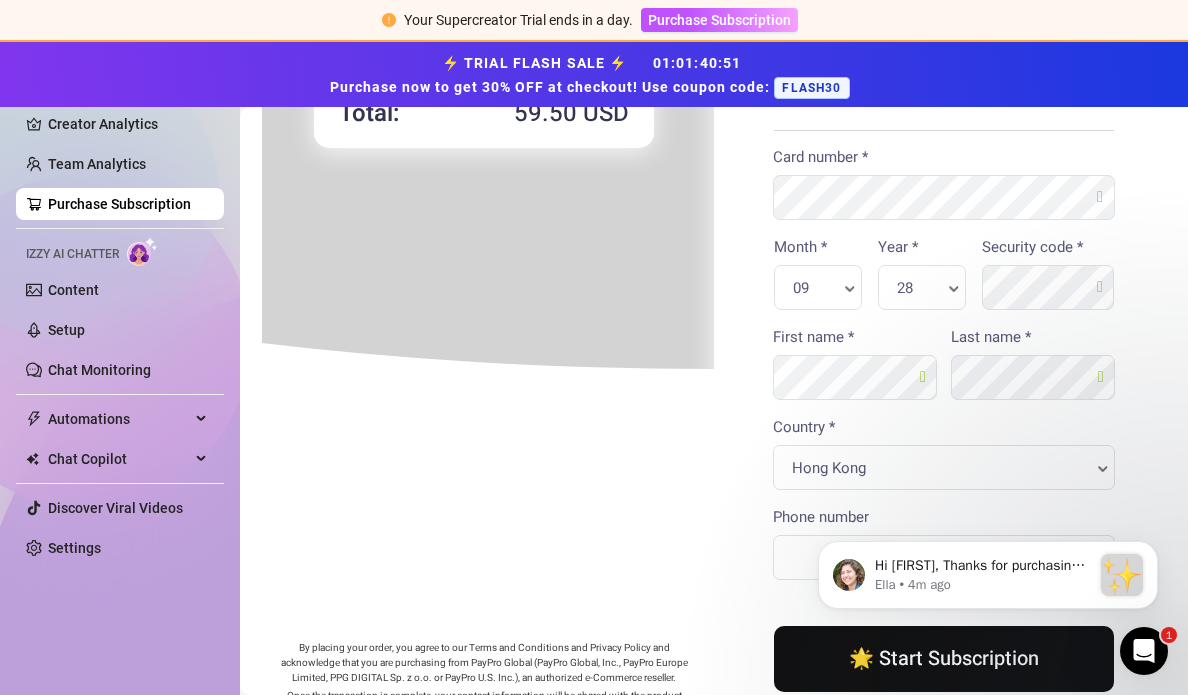 click on "Hi [FIRST],   Thanks for purchasing Supercreator!  :sparkles: Your order is now under review by our payment processor, PayPro Global. Just to clarify, that doesn’t mean anything is wrong - it’s just an extra safety precaution our payment processor takes.  If your account is not activated within the next 5 minutes, please check your inbox ([EMAIL]) for messages from PayPro Global - they will probably reach out to verify some details. If you need any assistance or you encounter any delays, we recommend to contact PayPro Global directly through live chat, phone, or email to resolve any issue - they have 24/7 support.  To speed things up, please give them your Order ID: 37371385   If you're feeling unsure about what to do next or if you need any further assistance, just drop us a message here, and we'll be happy to help you out! We're here to support you every step of the way. ⭐️ [FIRST] • 4m ago" 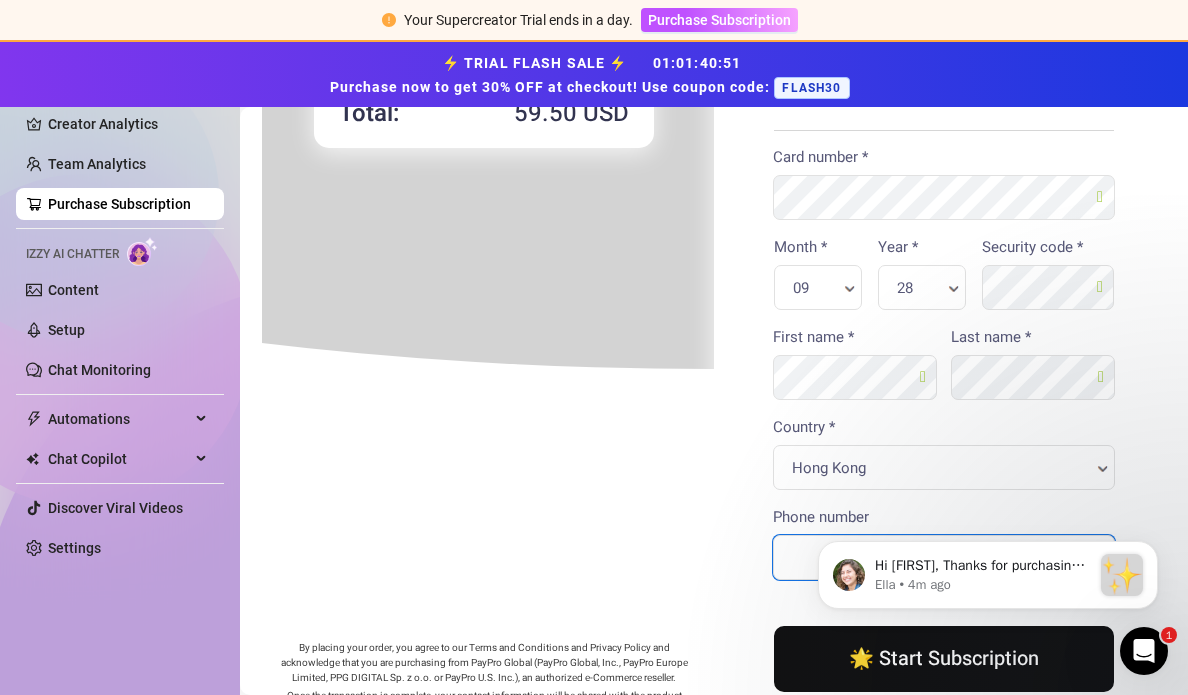 drag, startPoint x: 785, startPoint y: 552, endPoint x: 1057, endPoint y: 313, distance: 362.08426 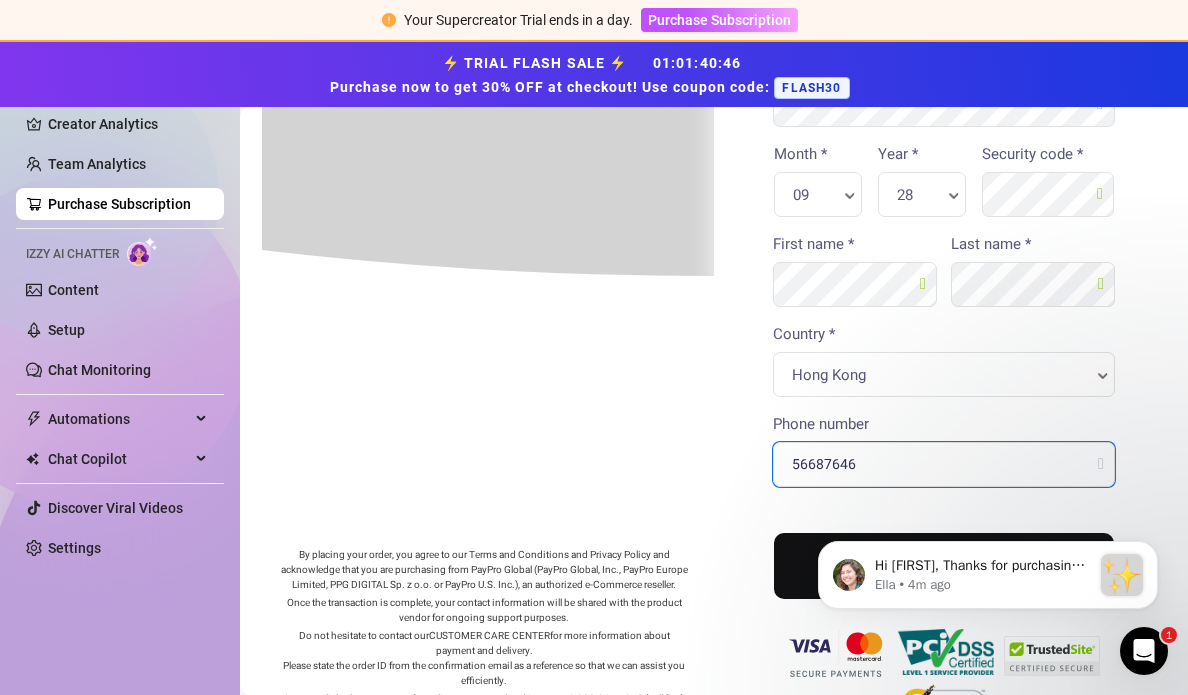 scroll, scrollTop: 545, scrollLeft: 0, axis: vertical 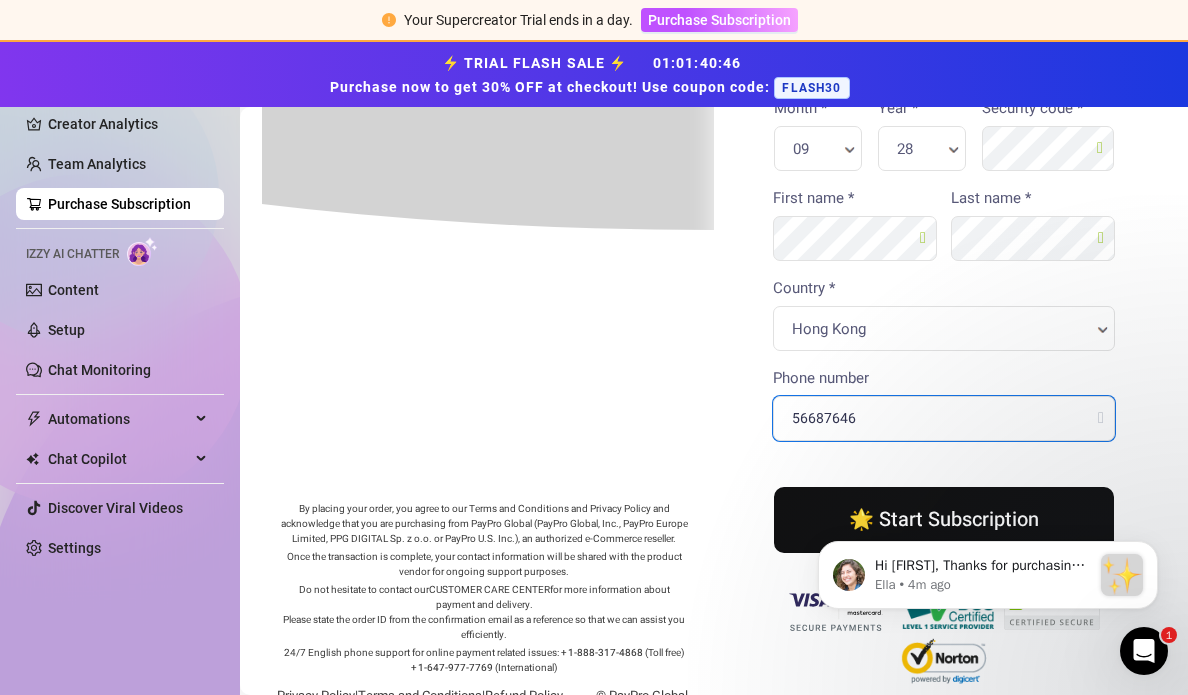 type on "56687646" 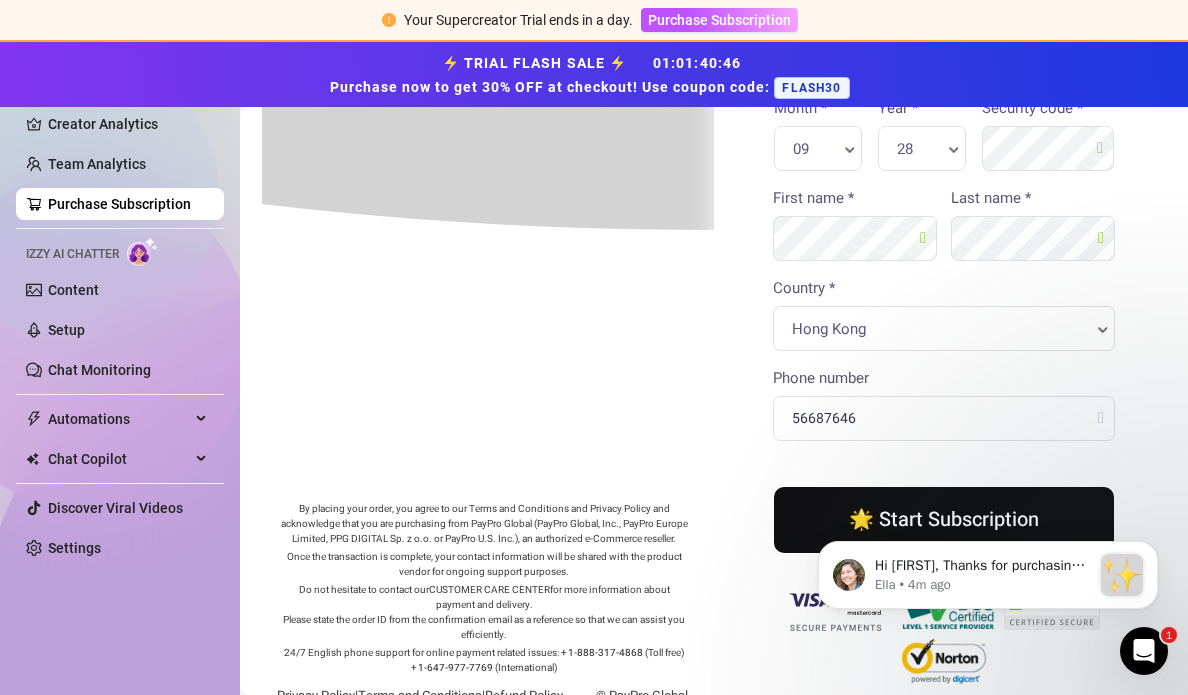 click on "Hi [FIRST],   Thanks for purchasing Supercreator!  :sparkles: Your order is now under review by our payment processor, PayPro Global. Just to clarify, that doesn’t mean anything is wrong - it’s just an extra safety precaution our payment processor takes.  If your account is not activated within the next 5 minutes, please check your inbox ([EMAIL]) for messages from PayPro Global - they will probably reach out to verify some details. If you need any assistance or you encounter any delays, we recommend to contact PayPro Global directly through live chat, phone, or email to resolve any issue - they have 24/7 support.  To speed things up, please give them your Order ID: 37371385   If you're feeling unsure about what to do next or if you need any further assistance, just drop us a message here, and we'll be happy to help you out! We're here to support you every step of the way. ⭐️ [FIRST] • 4m ago" at bounding box center [988, 571] 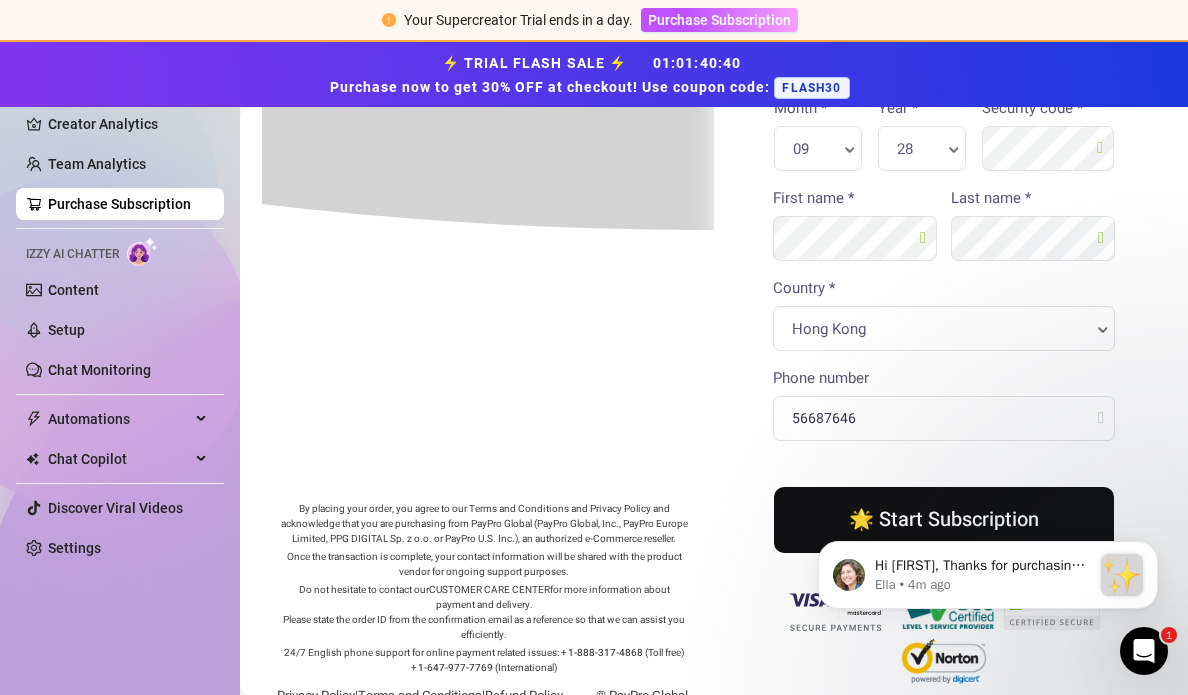 click on "Hi [FIRST],   Thanks for purchasing Supercreator!  :sparkles: Your order is now under review by our payment processor, PayPro Global. Just to clarify, that doesn’t mean anything is wrong - it’s just an extra safety precaution our payment processor takes.  If your account is not activated within the next 5 minutes, please check your inbox ([EMAIL]) for messages from PayPro Global - they will probably reach out to verify some details. If you need any assistance or you encounter any delays, we recommend to contact PayPro Global directly through live chat, phone, or email to resolve any issue - they have 24/7 support.  To speed things up, please give them your Order ID: 37371385   If you're feeling unsure about what to do next or if you need any further assistance, just drop us a message here, and we'll be happy to help you out! We're here to support you every step of the way. ⭐️ [FIRST] • 4m ago" at bounding box center [988, 571] 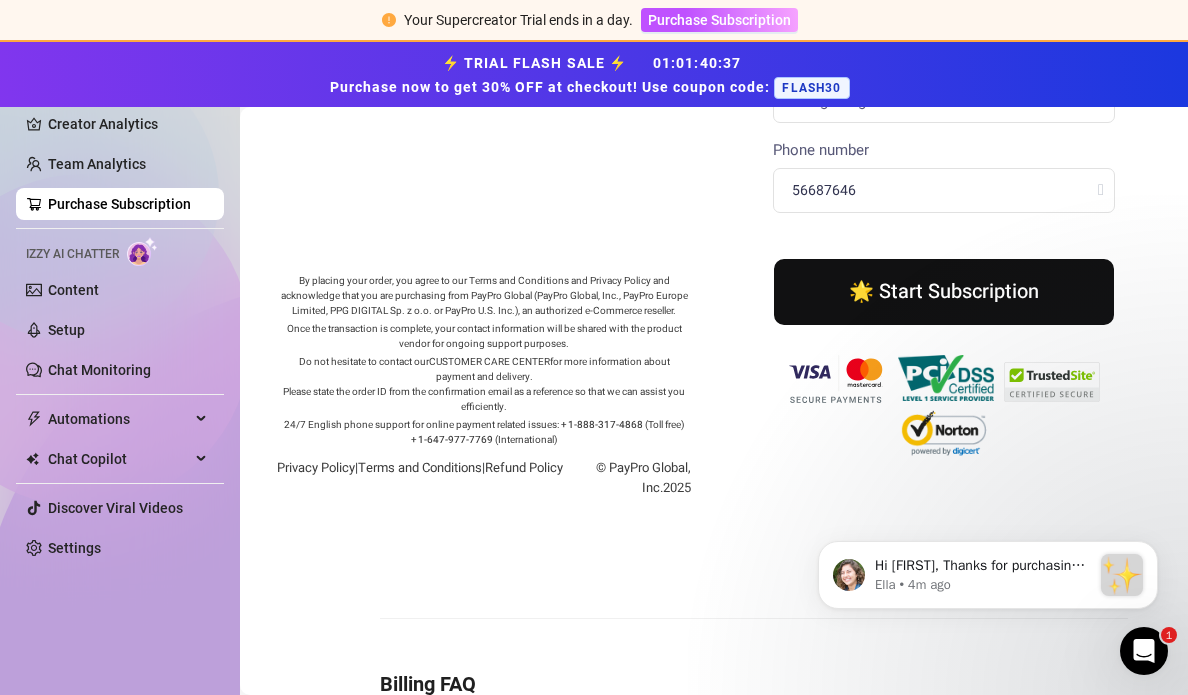 scroll, scrollTop: 778, scrollLeft: 0, axis: vertical 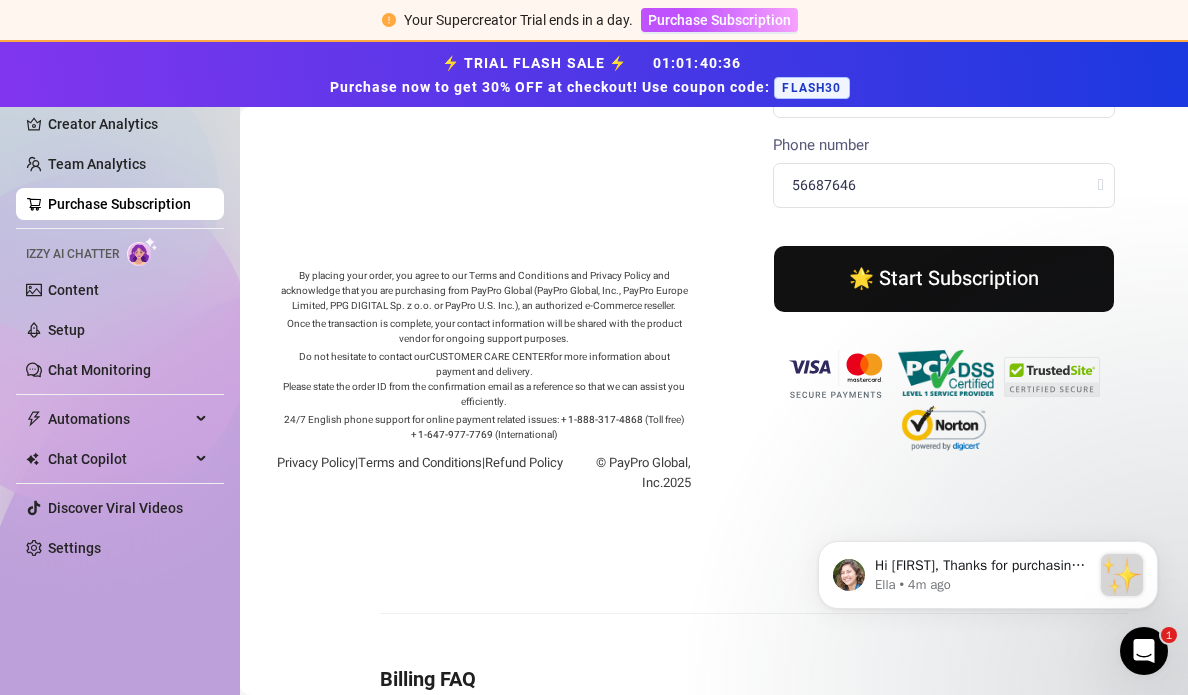 click on "🌟 Start Subscription" at bounding box center (942, 277) 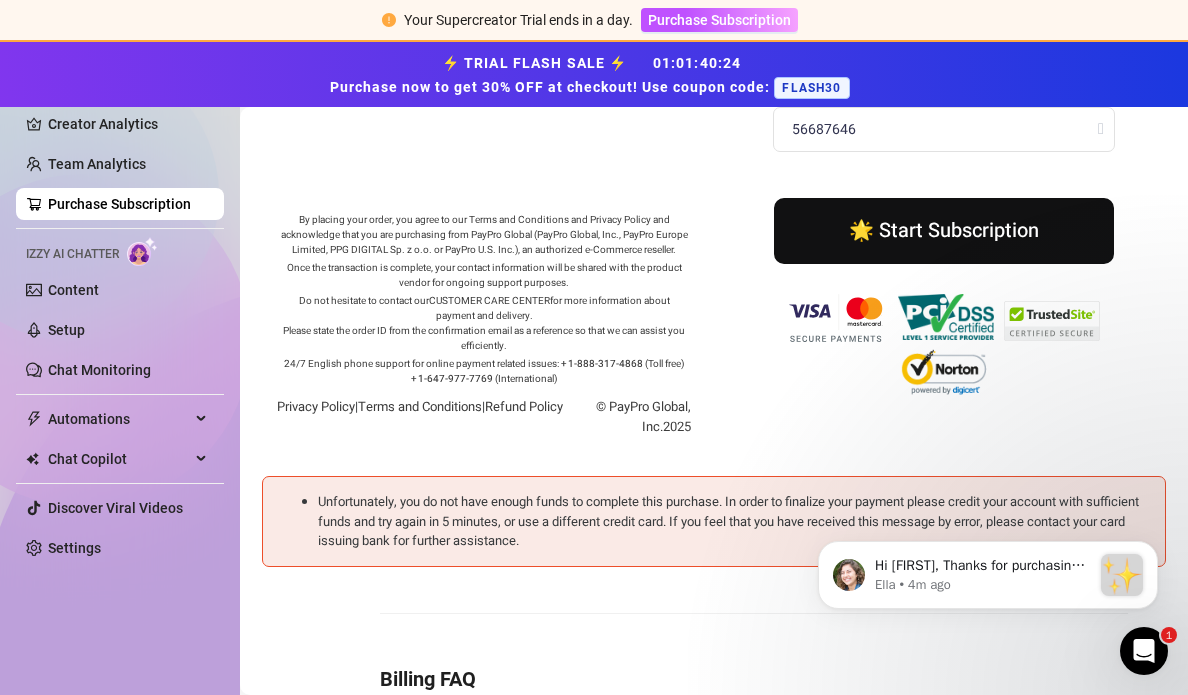 scroll, scrollTop: 0, scrollLeft: 0, axis: both 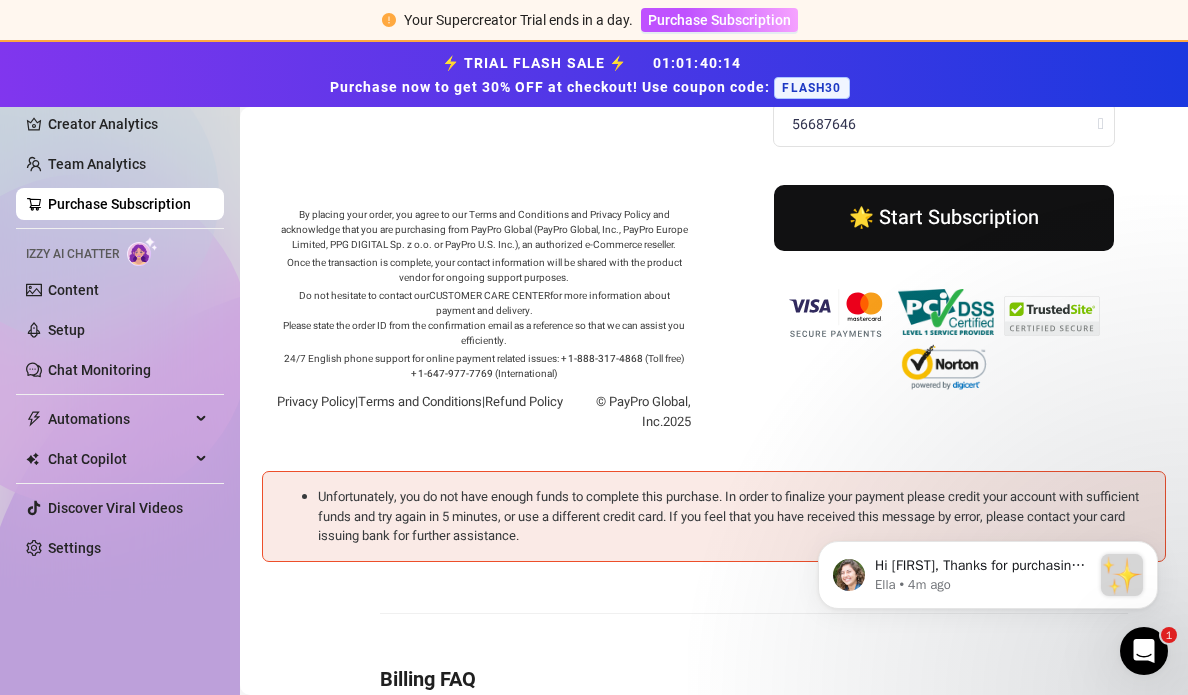 click on "🌟 Start Subscription" at bounding box center [942, 216] 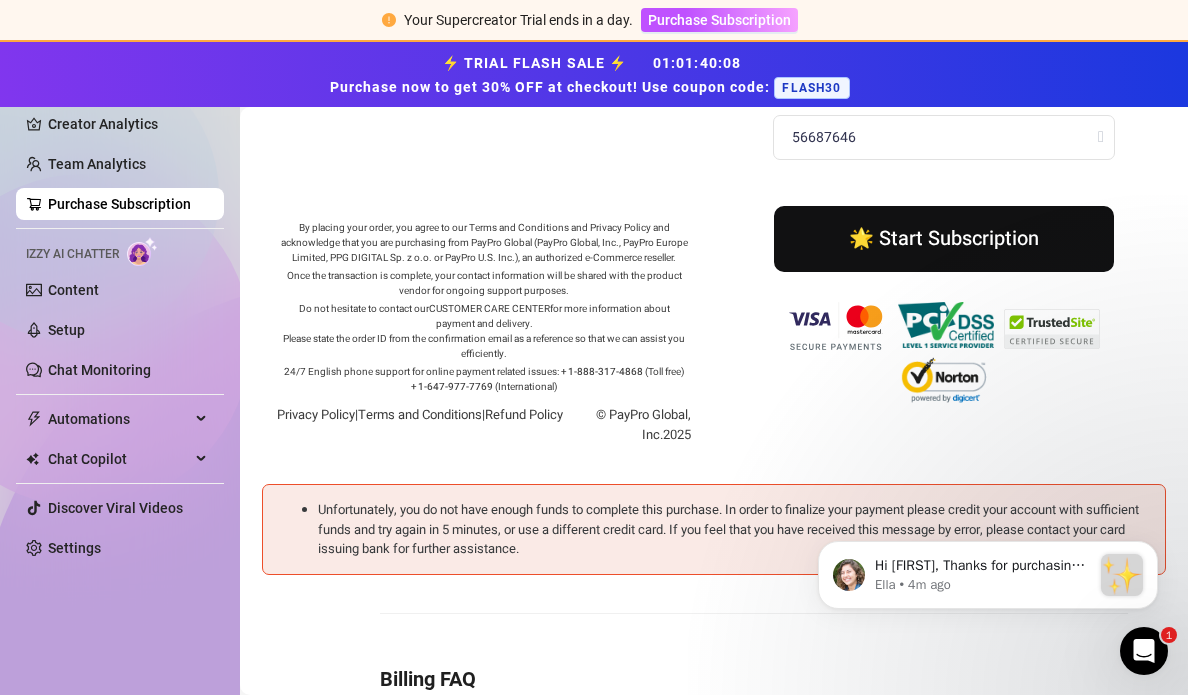 scroll, scrollTop: 0, scrollLeft: 0, axis: both 